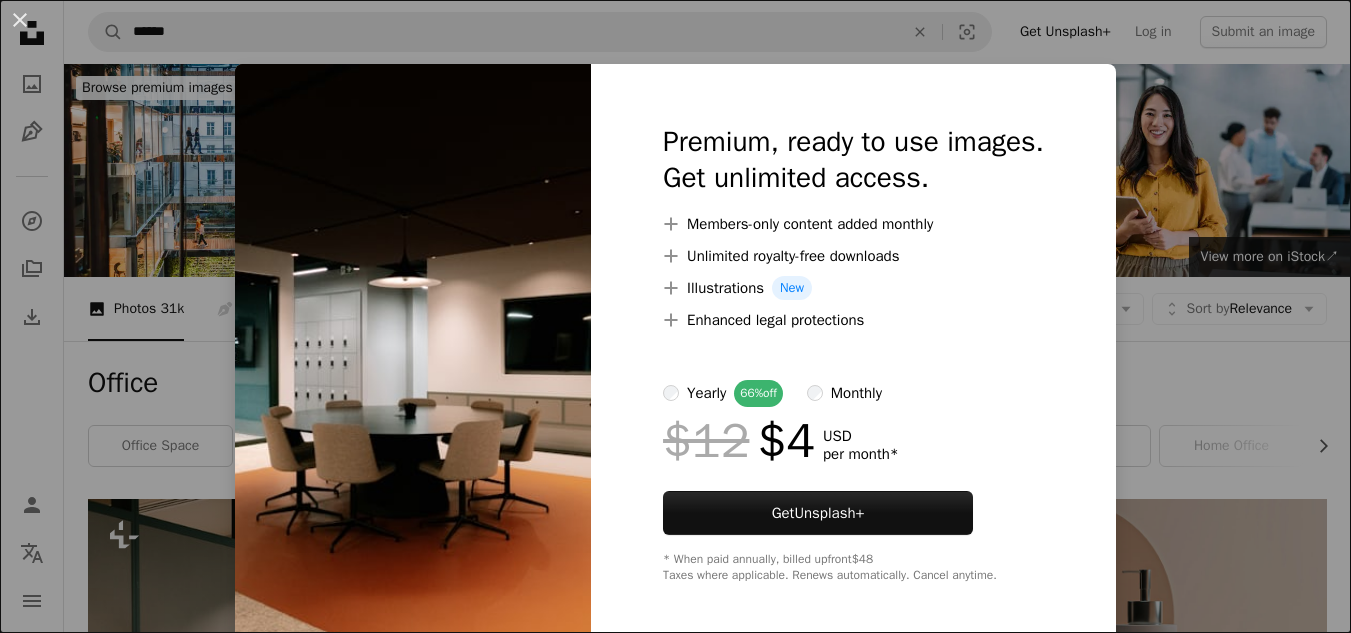 scroll, scrollTop: 17629, scrollLeft: 0, axis: vertical 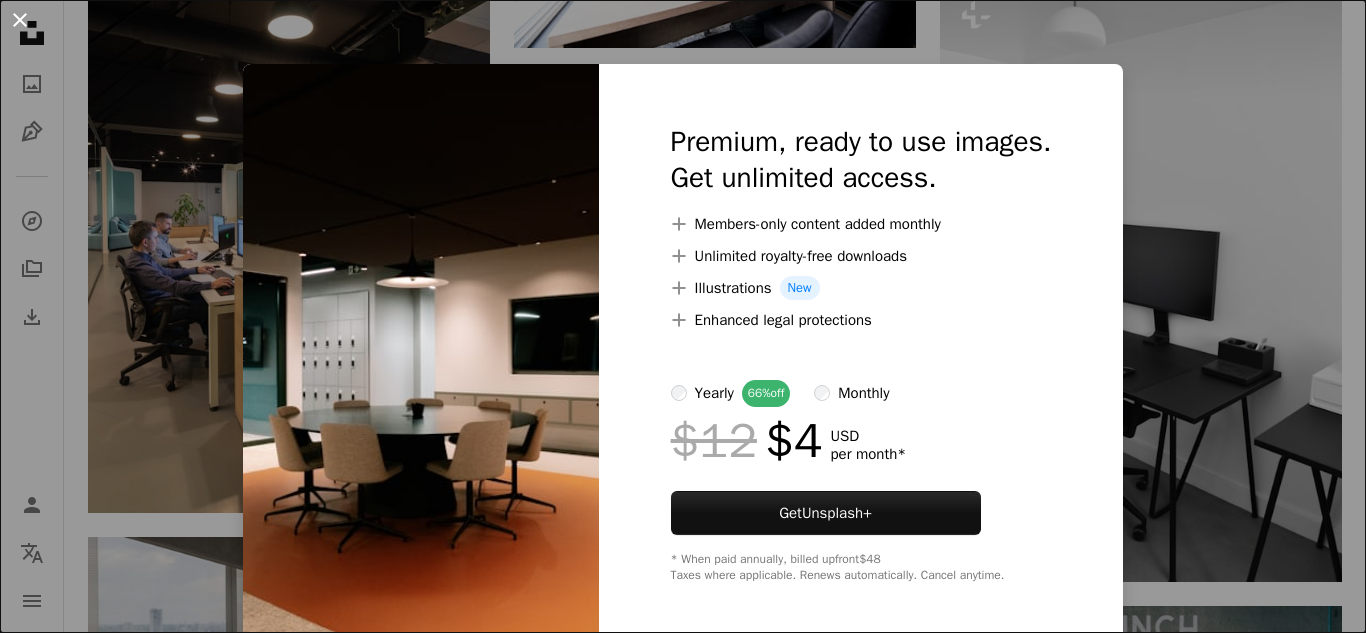 click on "An X shape" at bounding box center [20, 20] 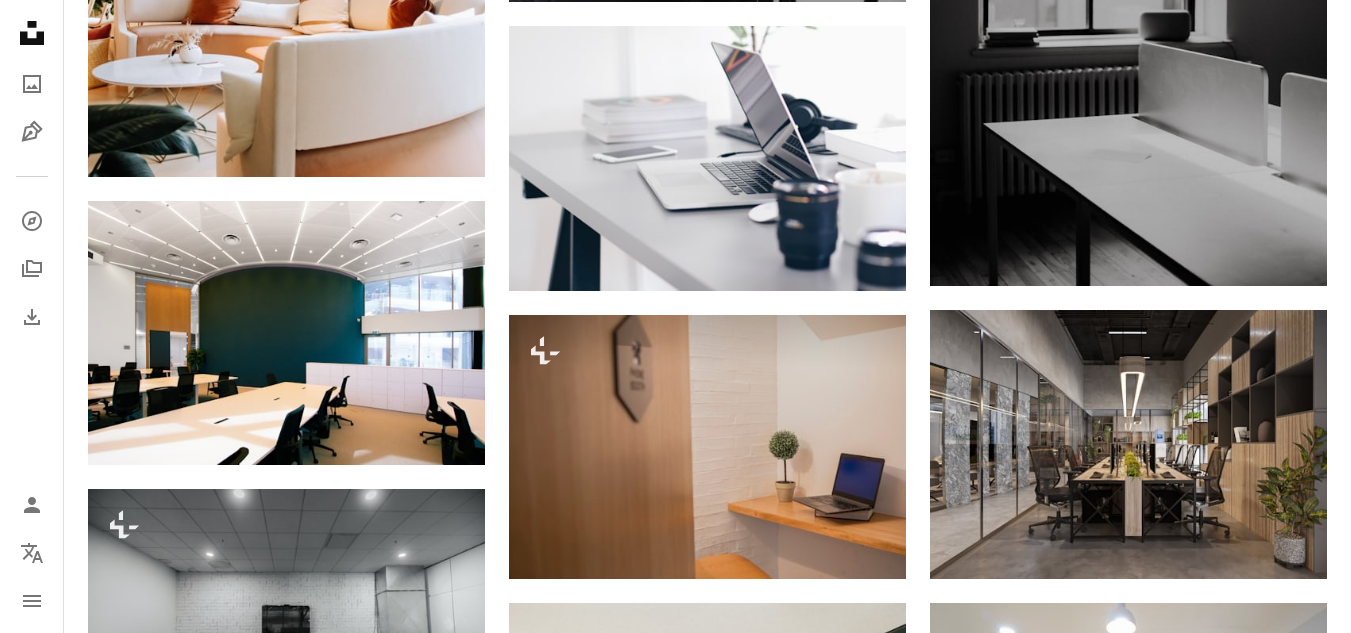 scroll, scrollTop: 20189, scrollLeft: 0, axis: vertical 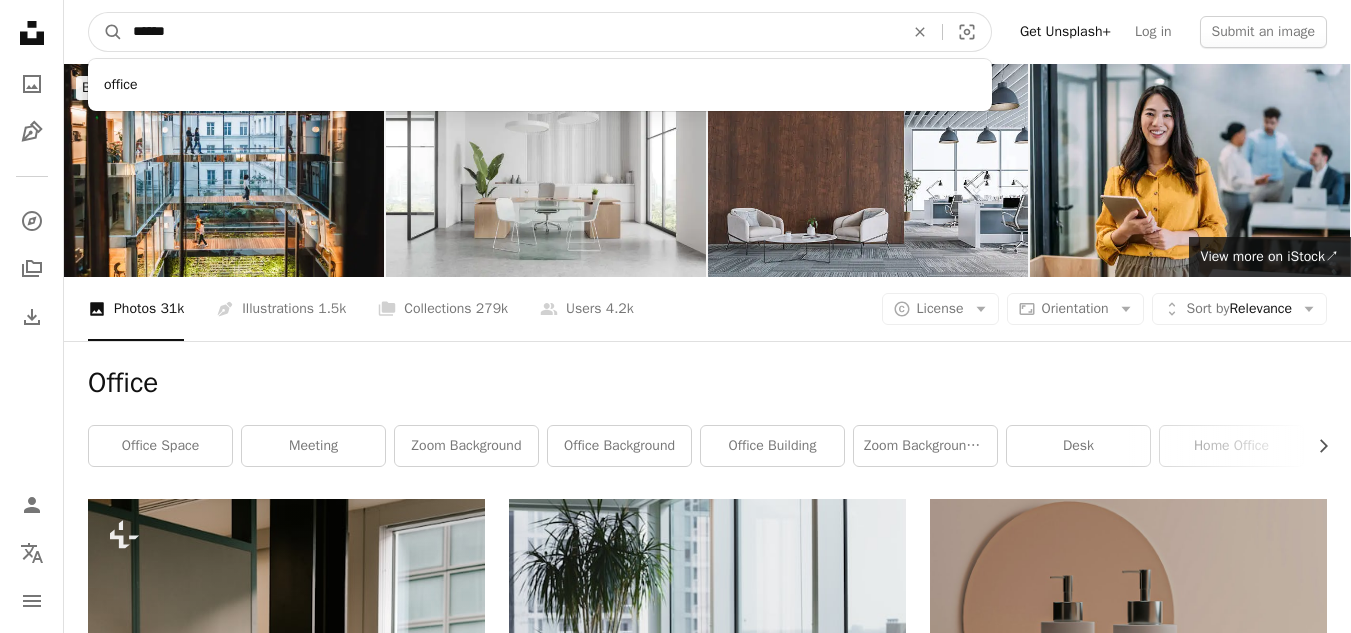 drag, startPoint x: 290, startPoint y: 46, endPoint x: 82, endPoint y: 32, distance: 208.47063 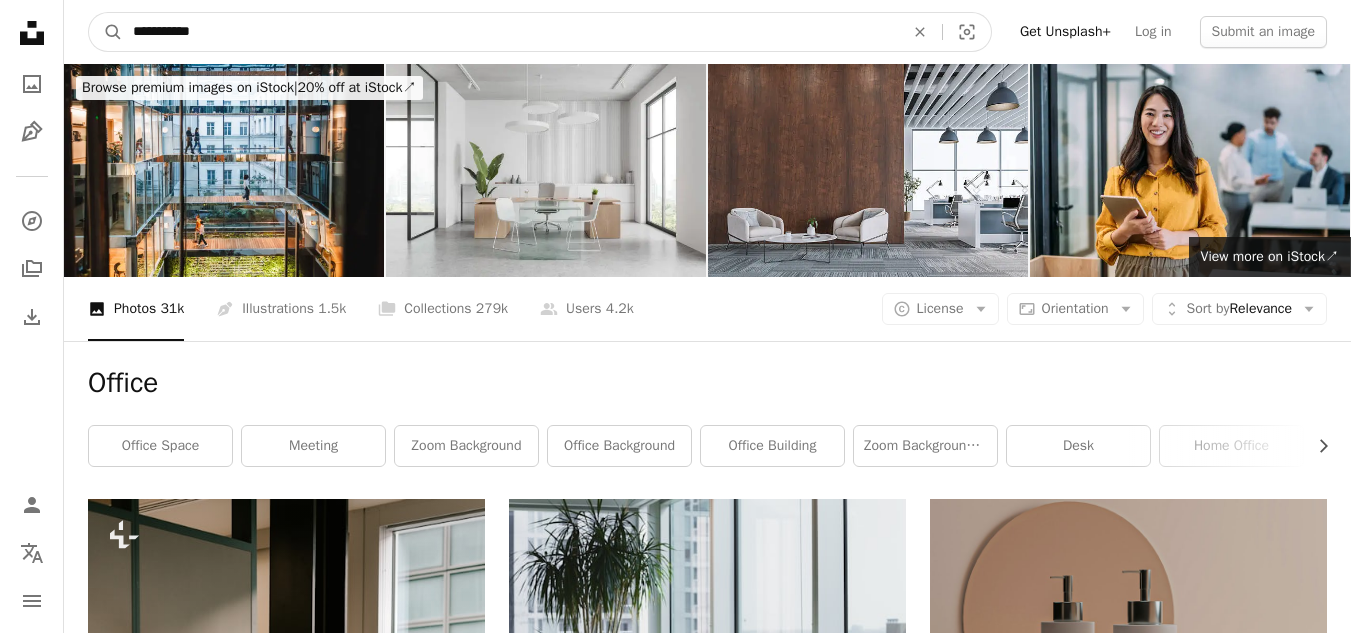 type on "**********" 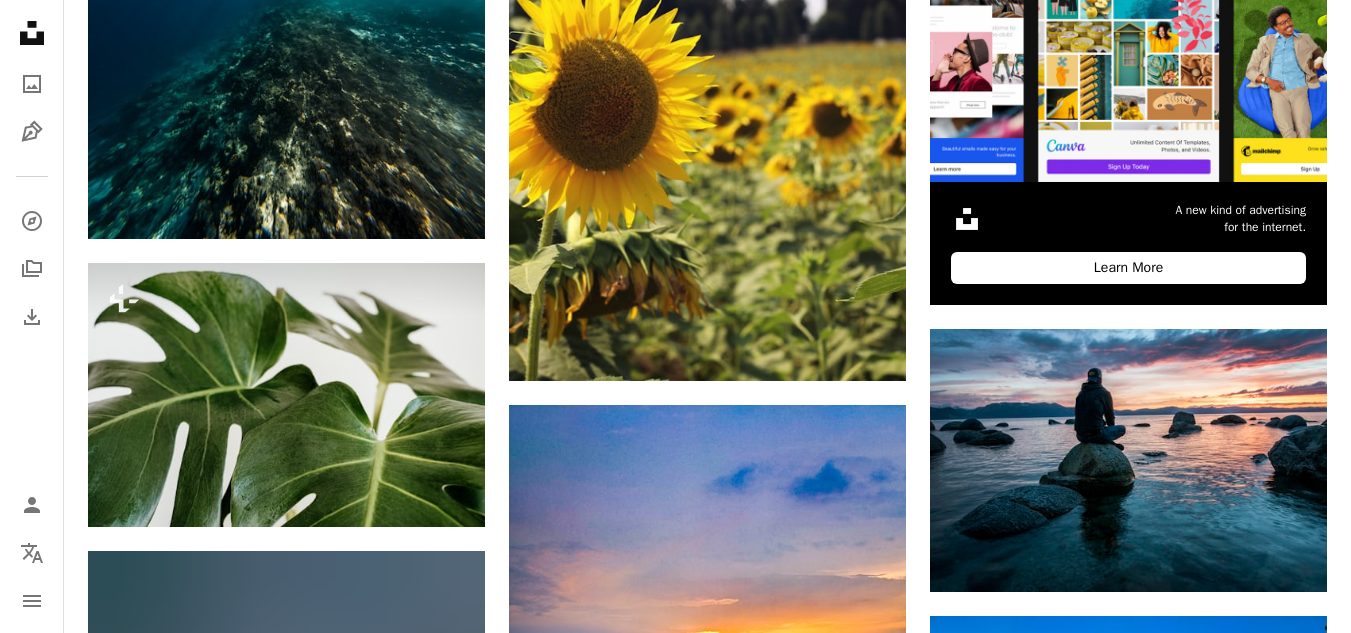 scroll, scrollTop: 738, scrollLeft: 0, axis: vertical 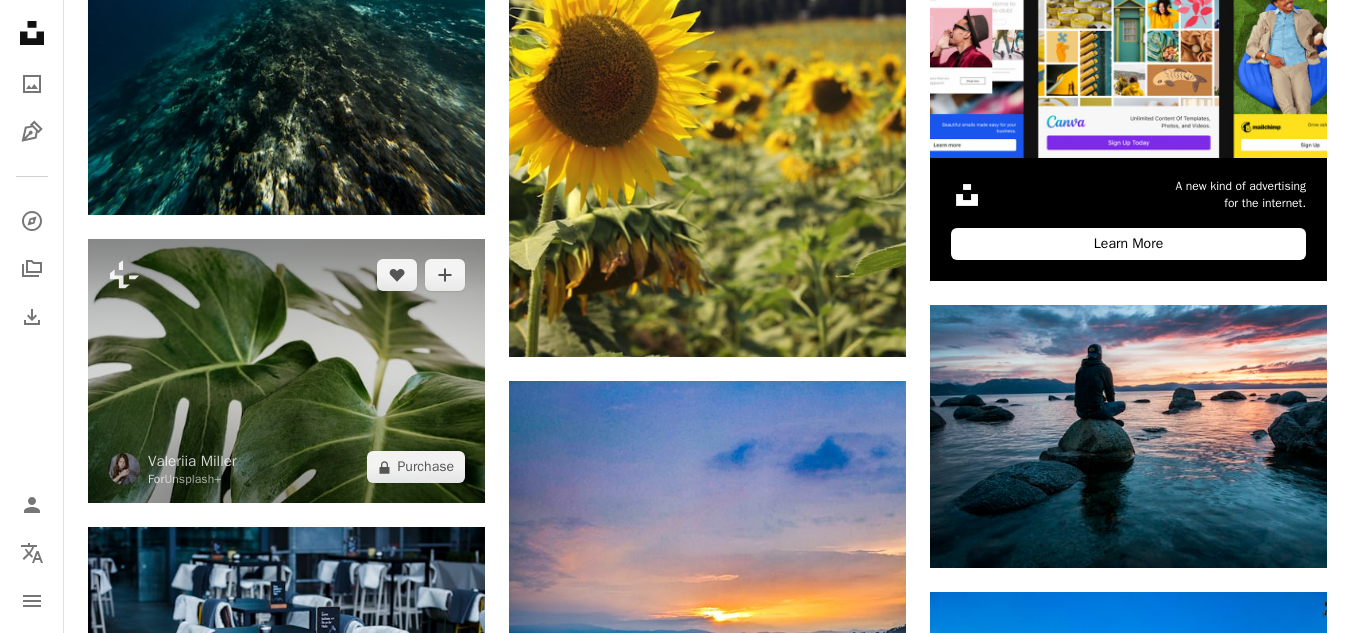 click at bounding box center [286, 371] 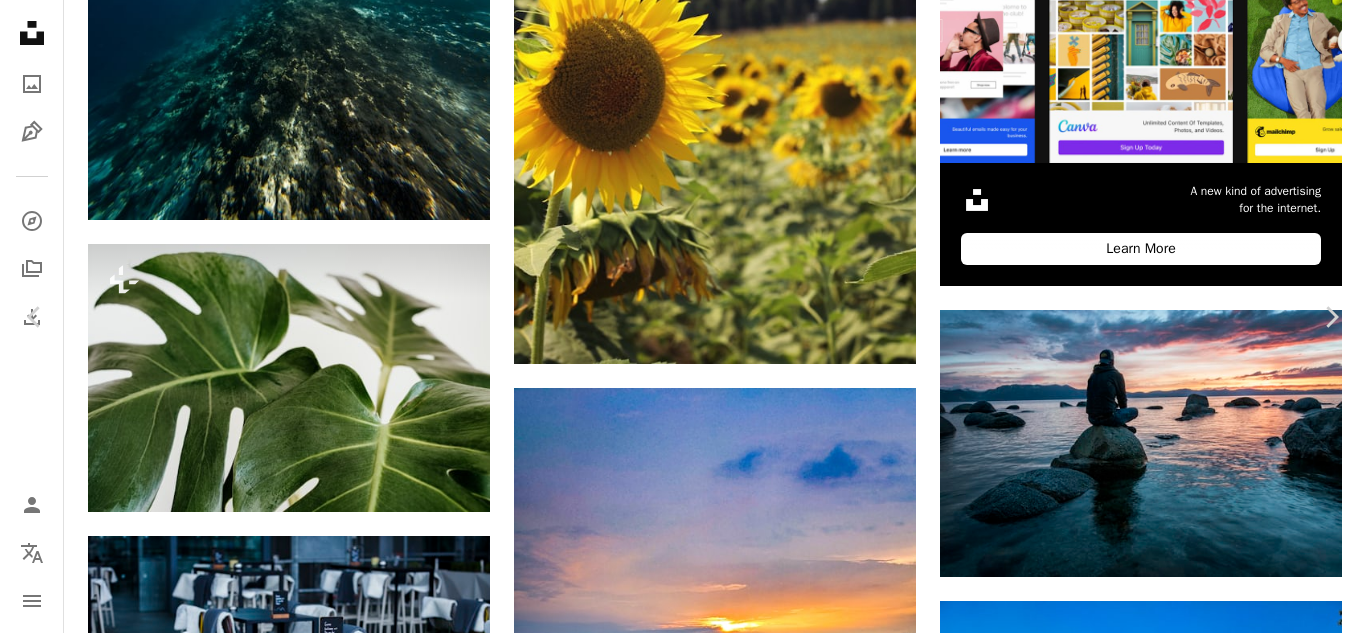 click on "An X shape" at bounding box center [20, 20] 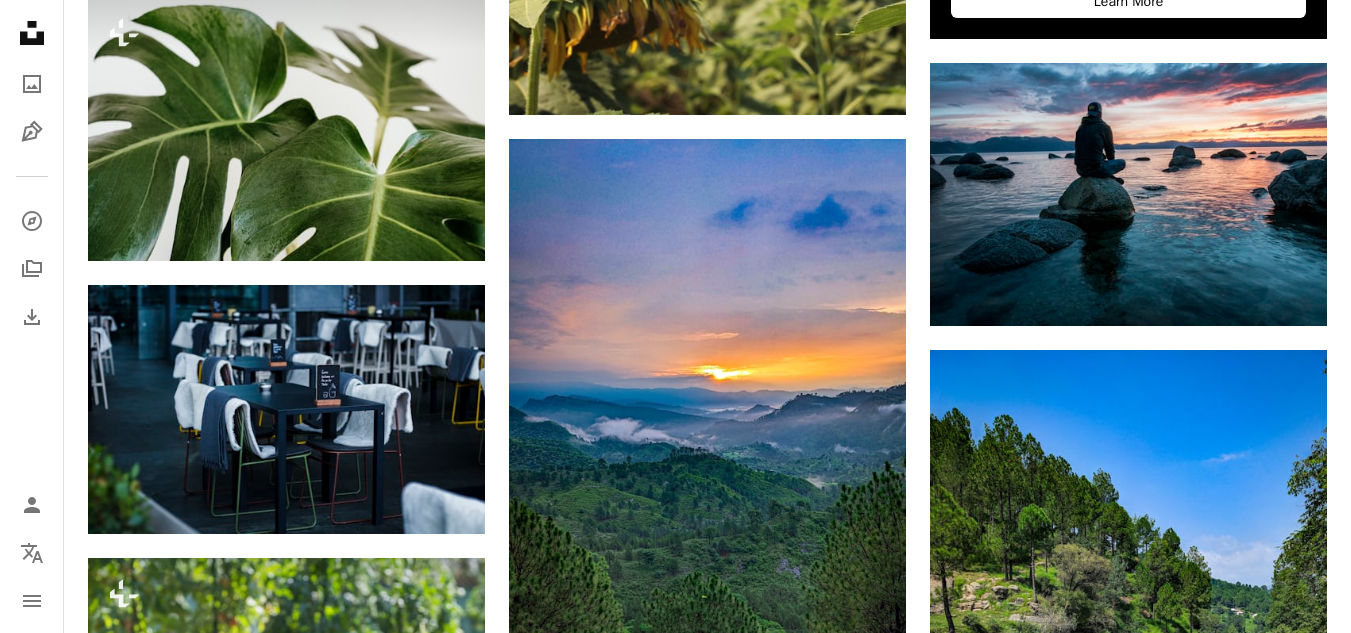 scroll, scrollTop: 1178, scrollLeft: 0, axis: vertical 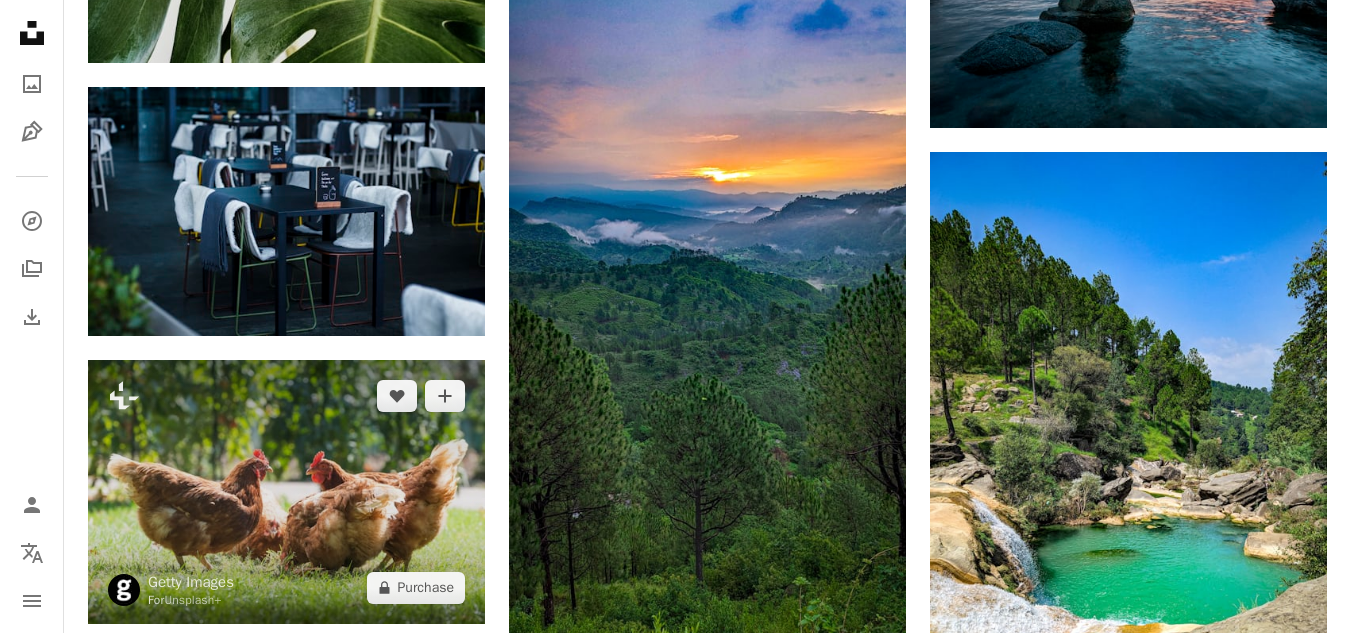 click at bounding box center (286, 492) 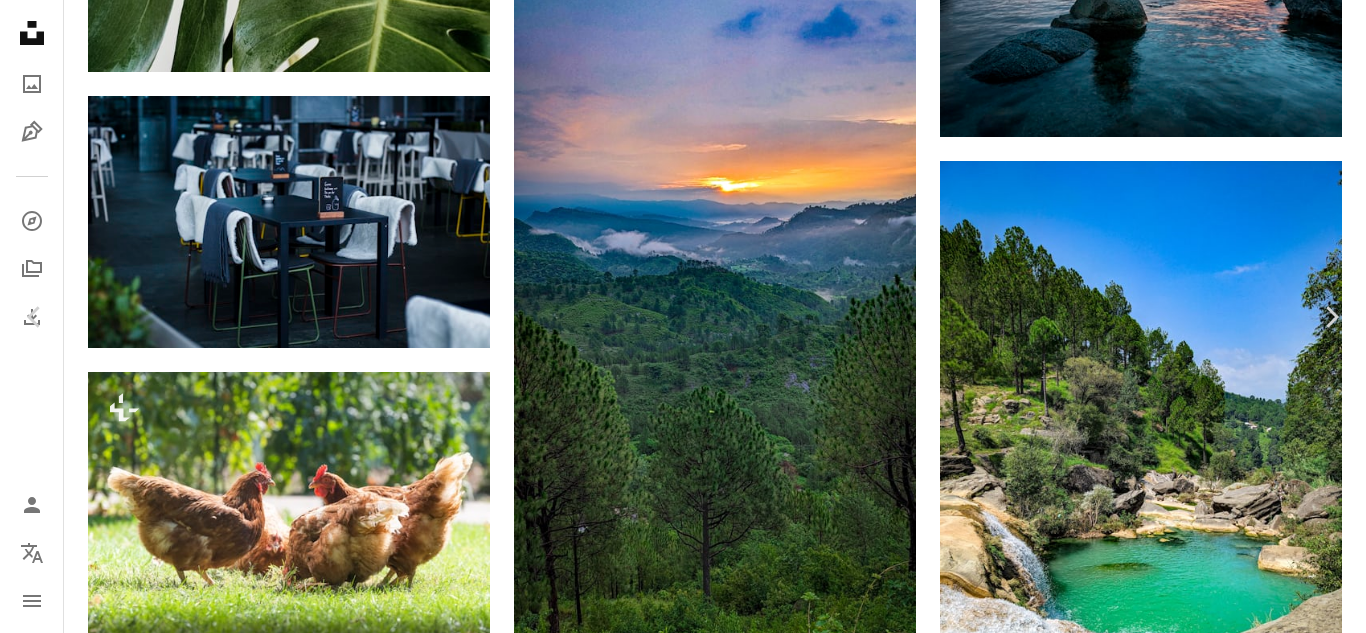 click on "An X shape" at bounding box center (20, 20) 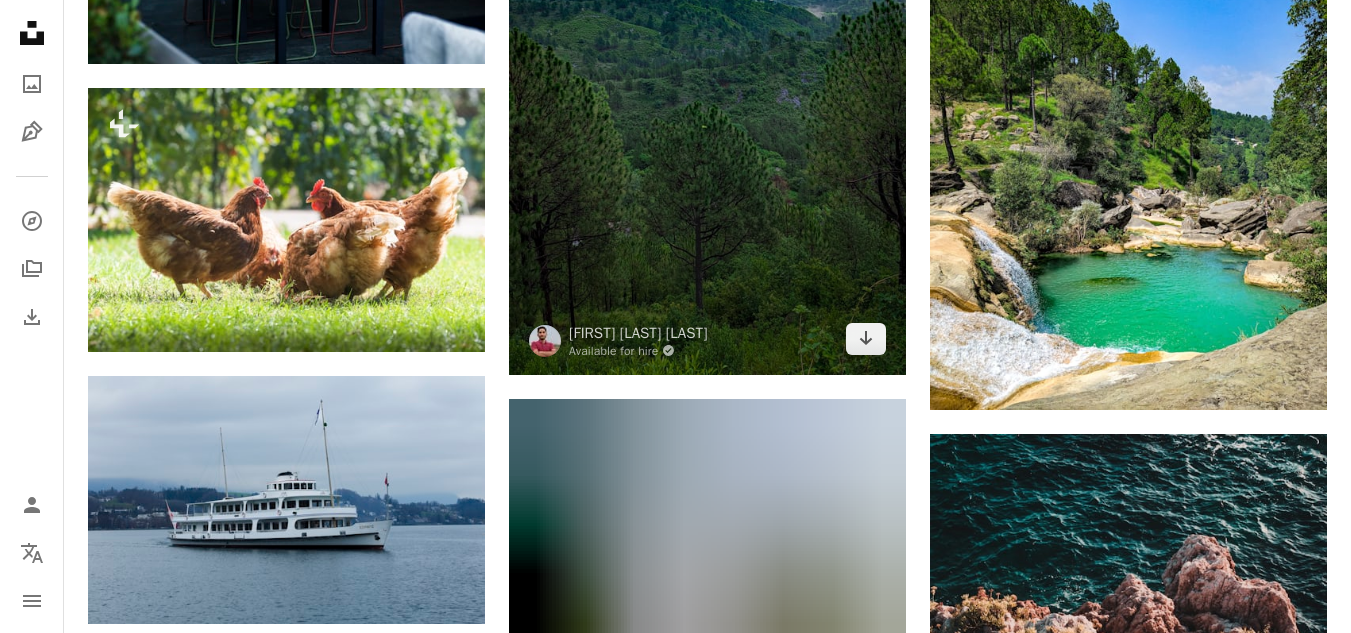 scroll, scrollTop: 1618, scrollLeft: 0, axis: vertical 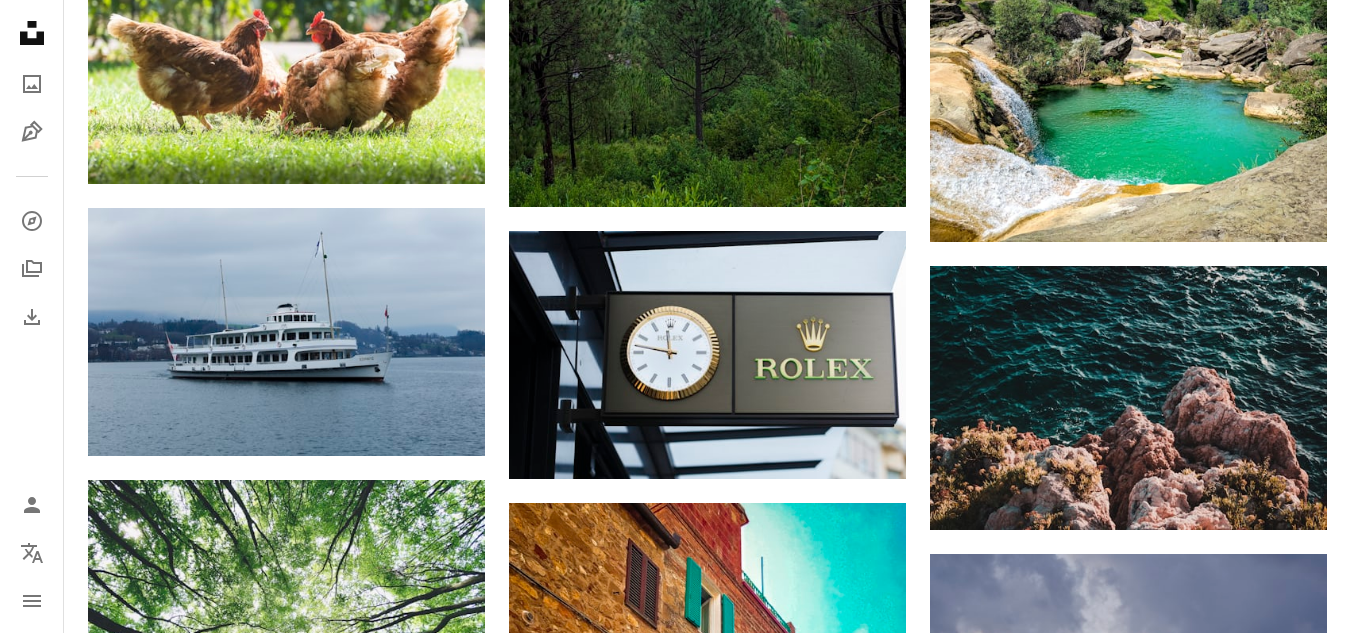 click at bounding box center [1128, 1025] 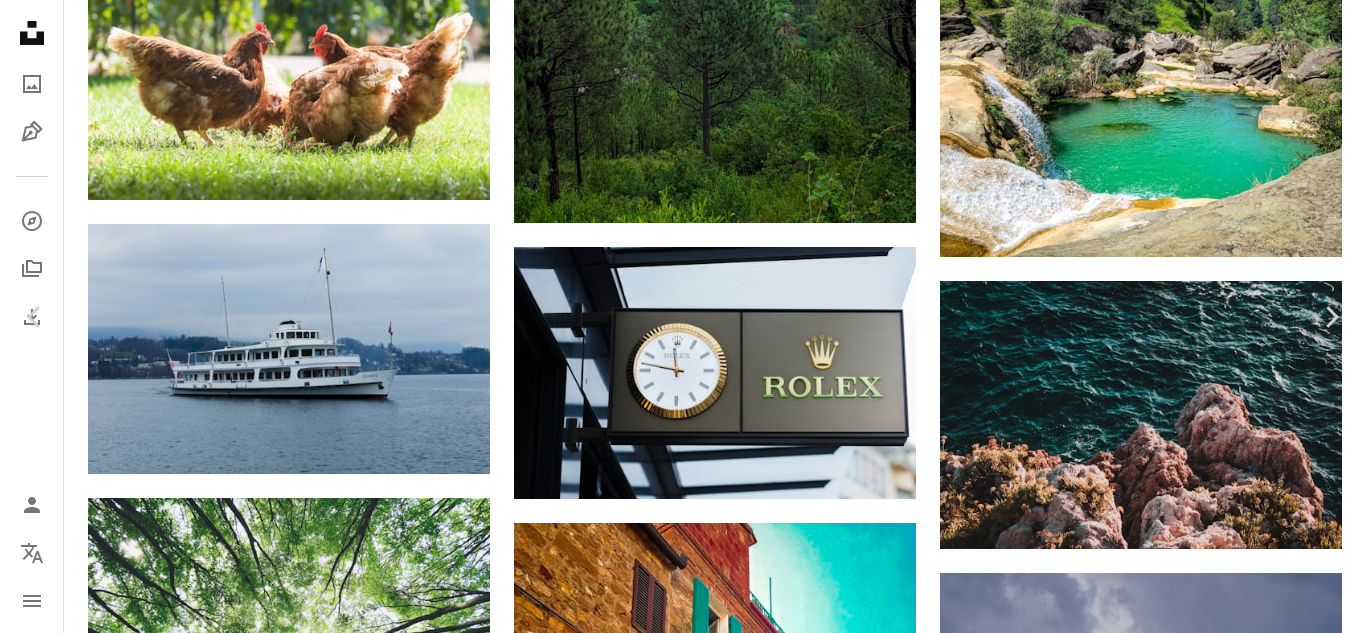 click on "An X shape" at bounding box center (20, 20) 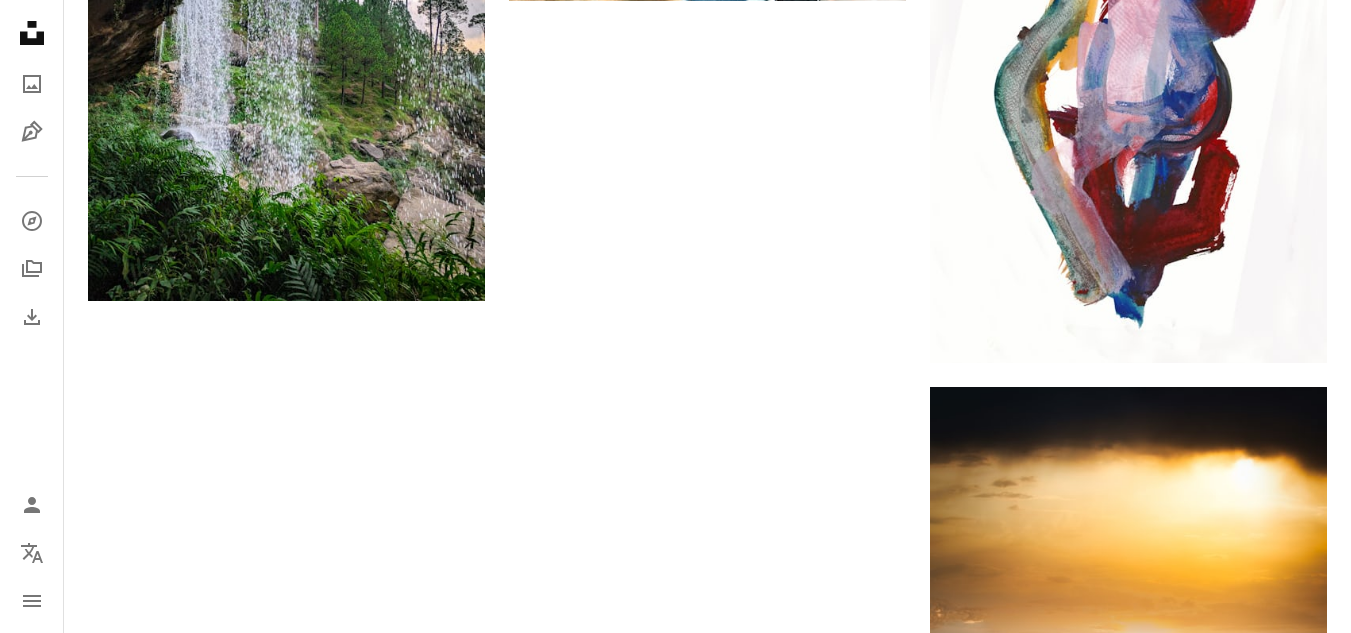 scroll, scrollTop: 2945, scrollLeft: 0, axis: vertical 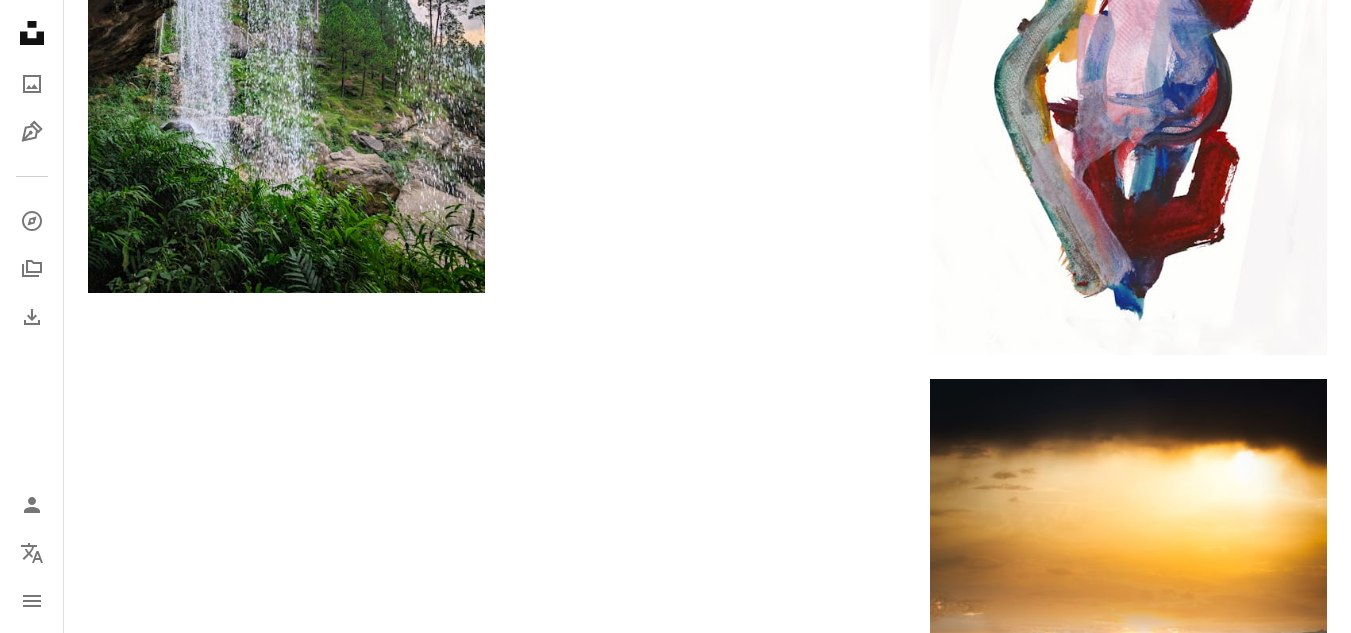 click on "Load more" at bounding box center [707, 1580] 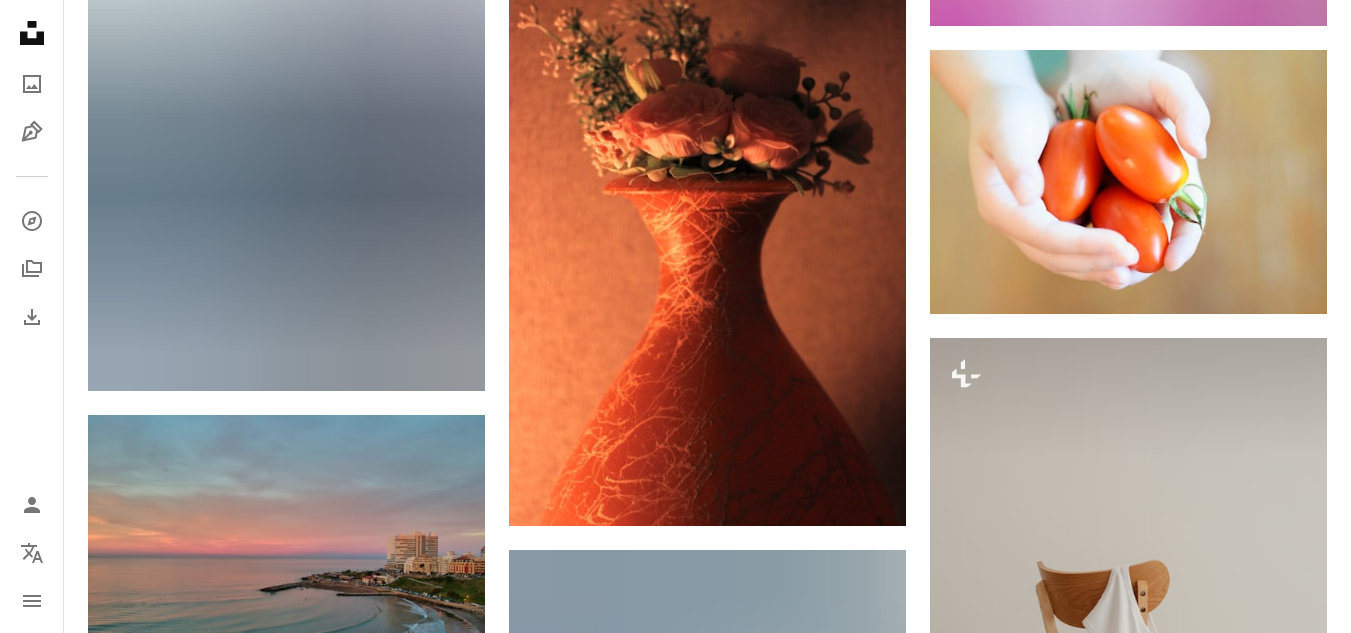 scroll, scrollTop: 6505, scrollLeft: 0, axis: vertical 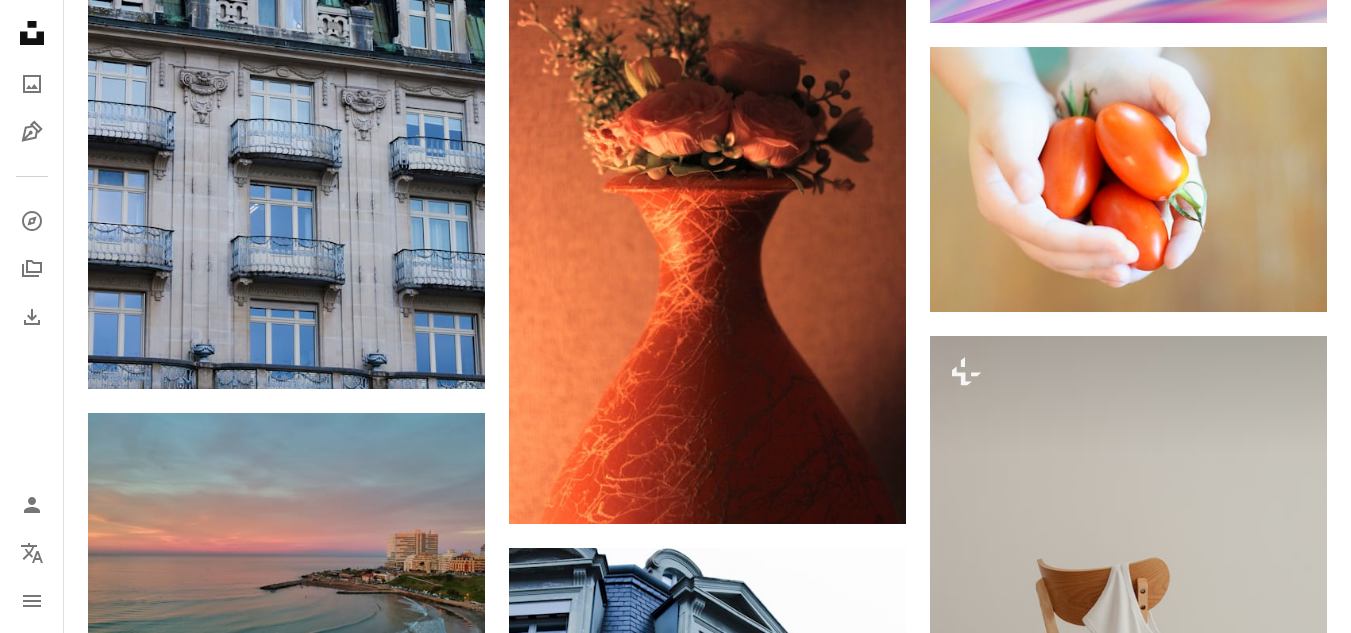click at bounding box center [1128, 1087] 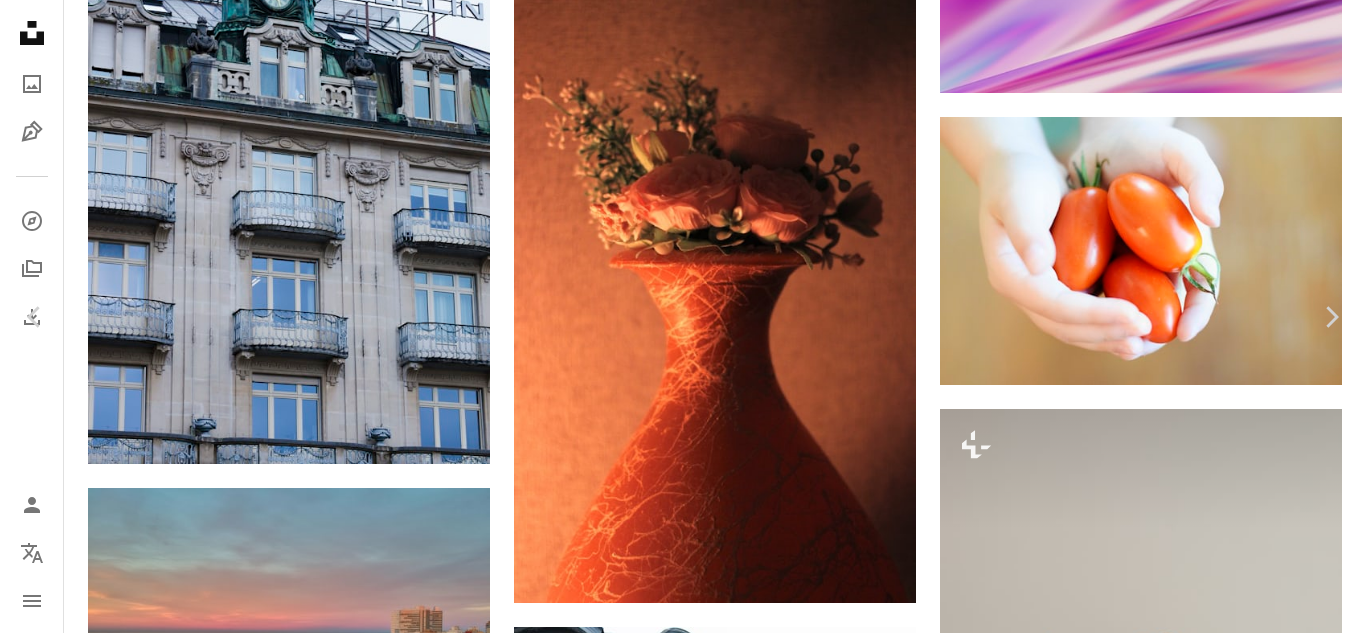 click on "An X shape" at bounding box center (20, 20) 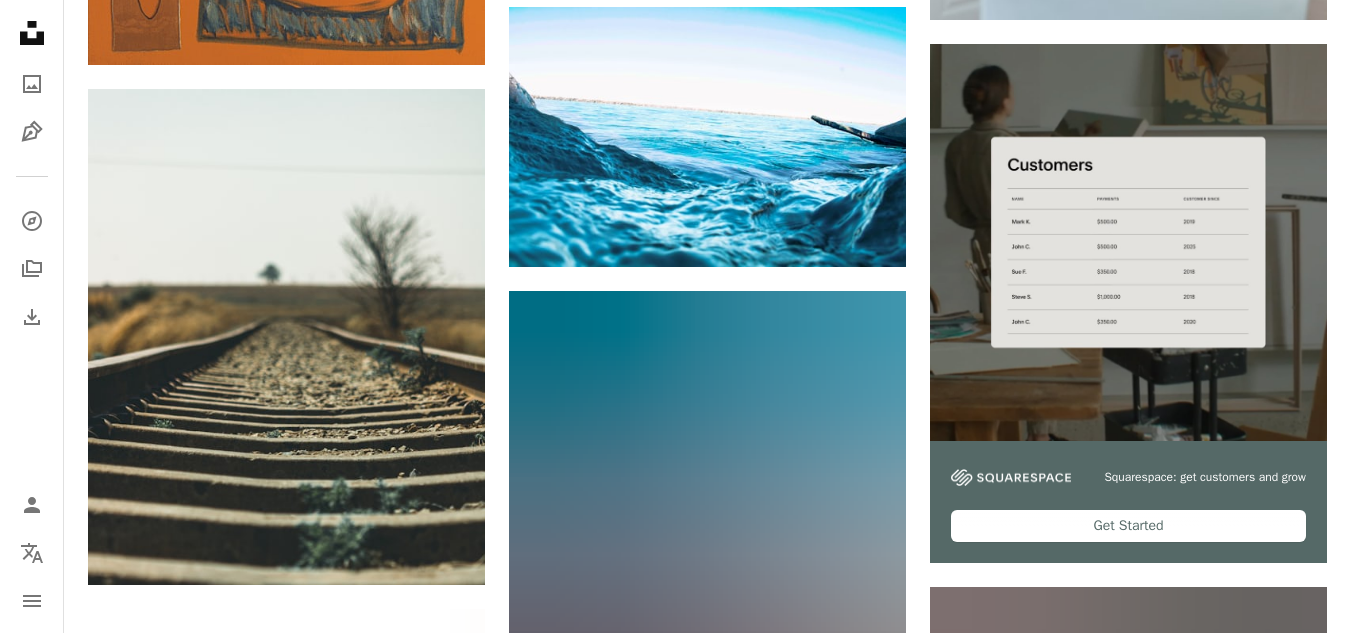 scroll, scrollTop: 7585, scrollLeft: 0, axis: vertical 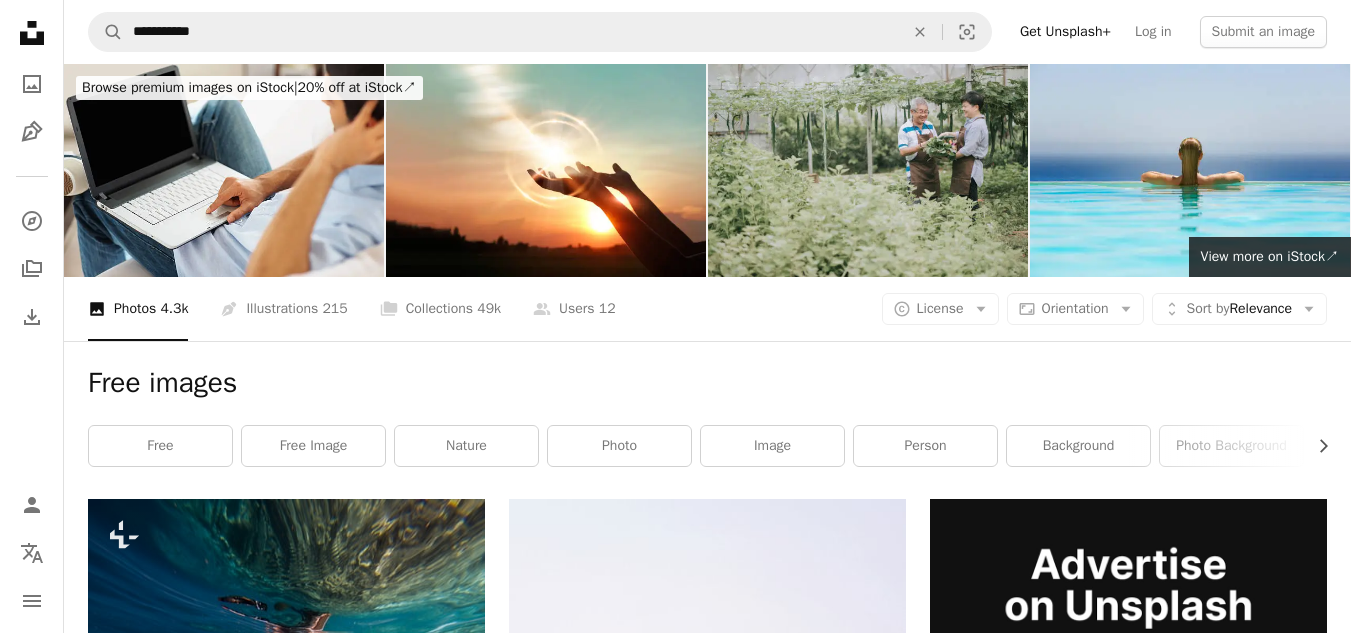 click on "A photo Photos   4.3k" at bounding box center (138, 309) 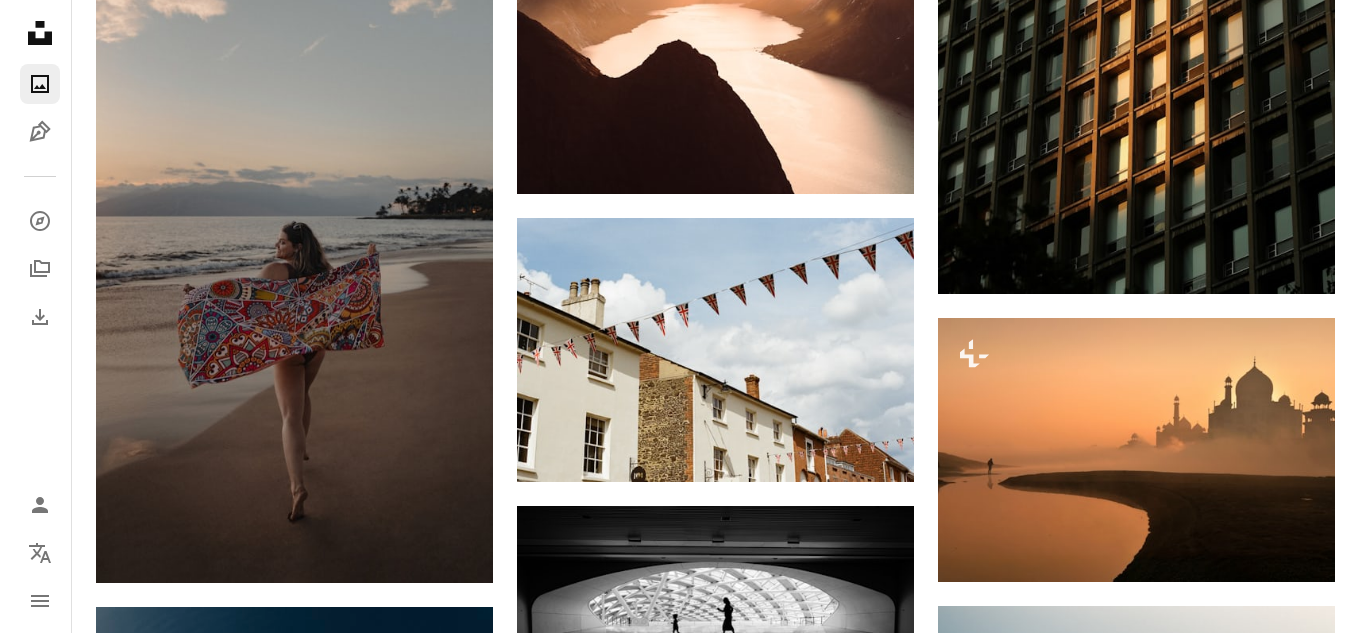 scroll, scrollTop: 887, scrollLeft: 0, axis: vertical 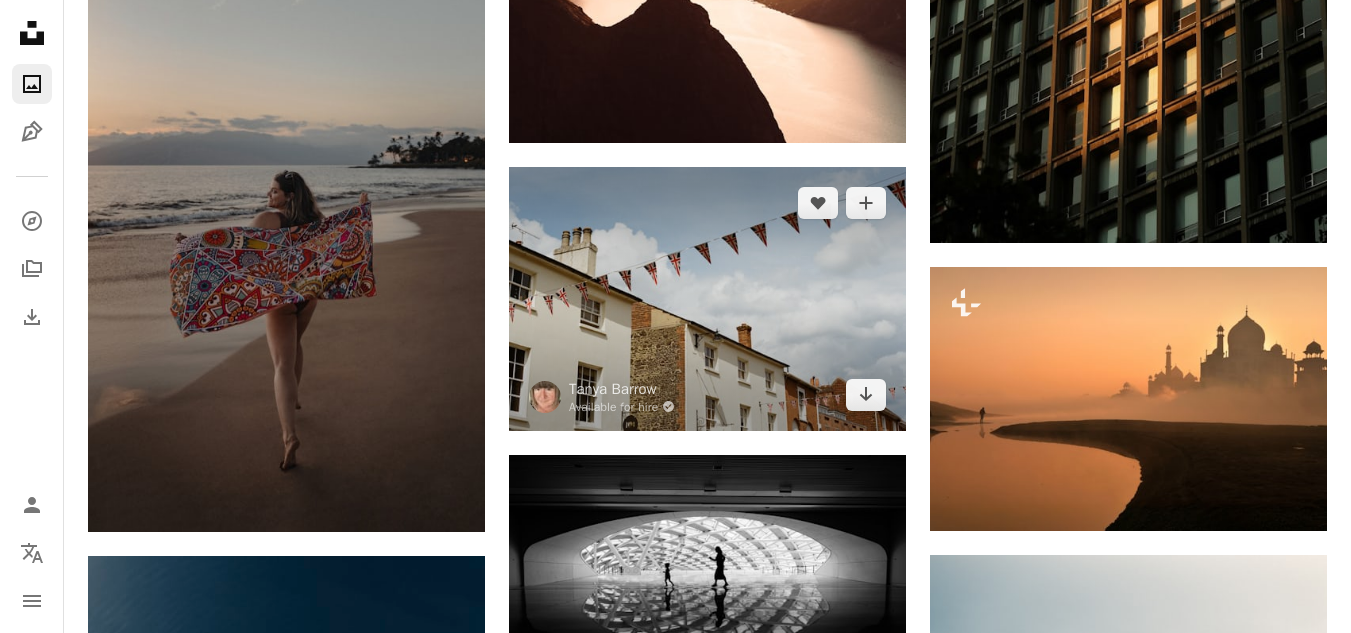 click at bounding box center [707, 299] 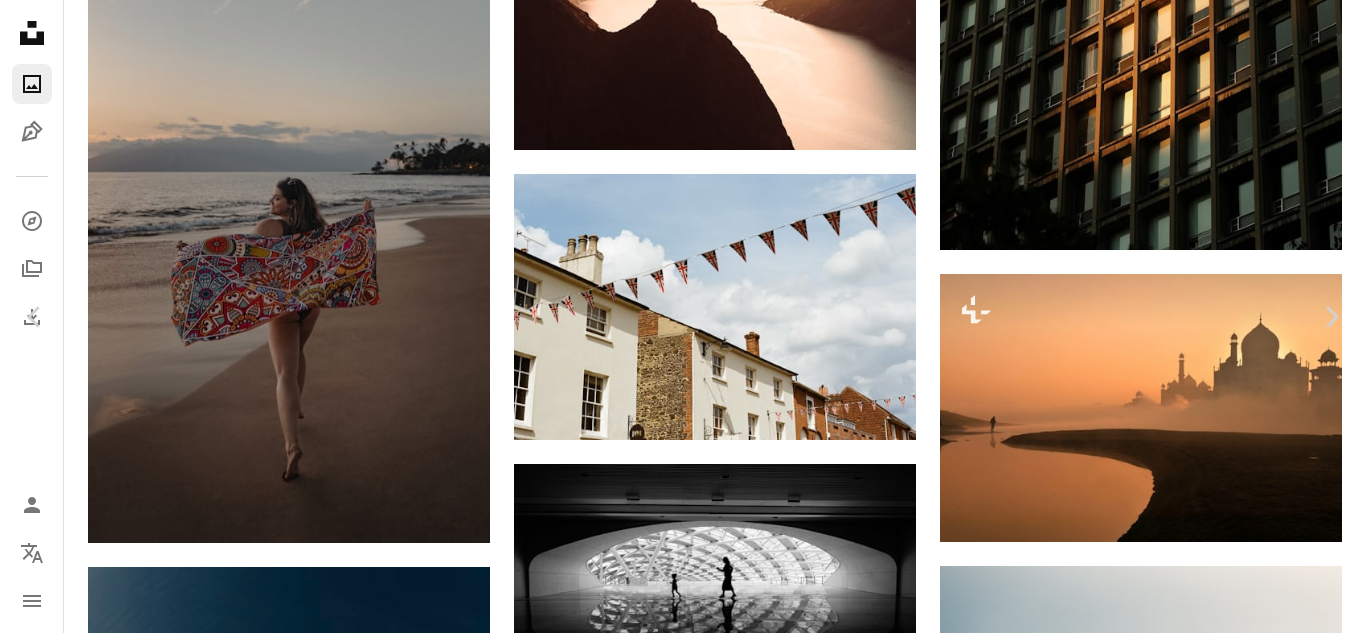 click at bounding box center [675, 3839] 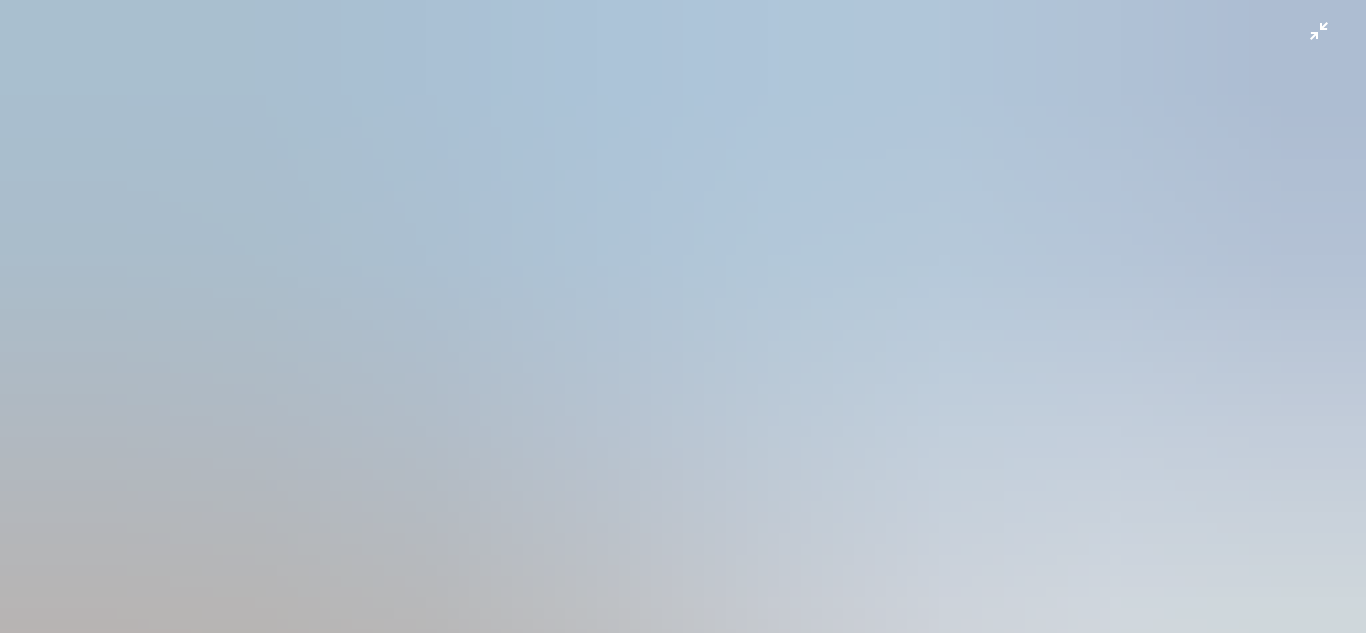 scroll, scrollTop: 128, scrollLeft: 0, axis: vertical 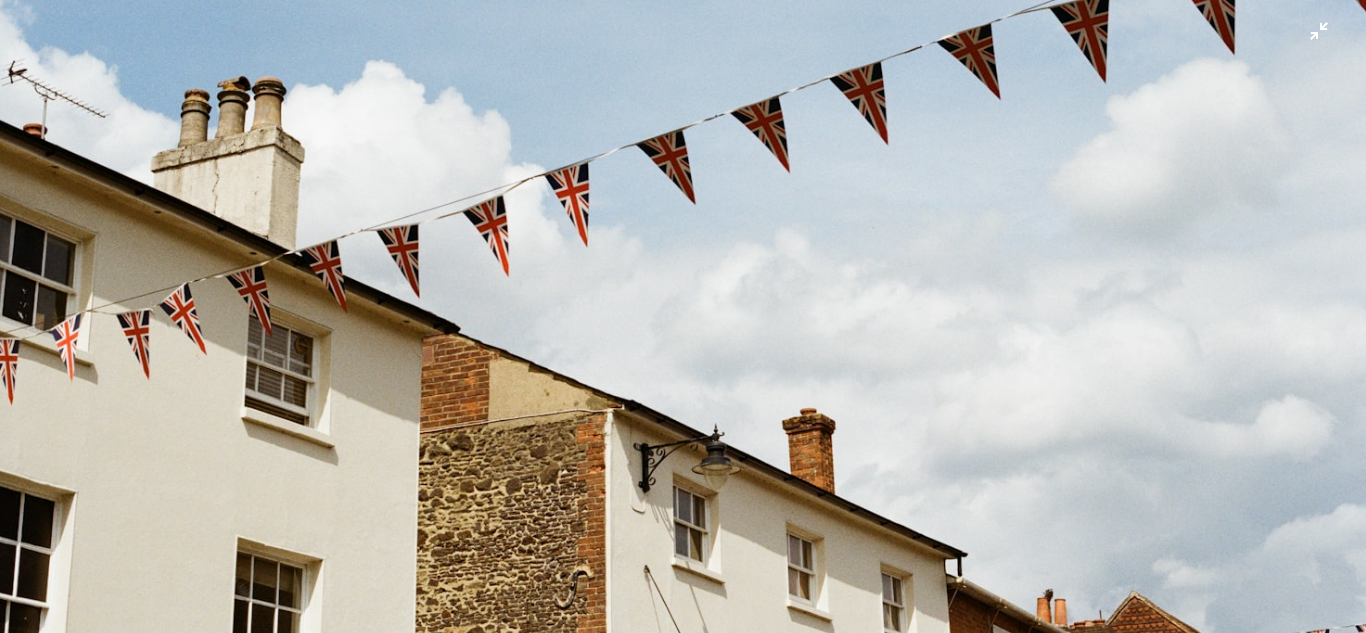 click at bounding box center (683, 324) 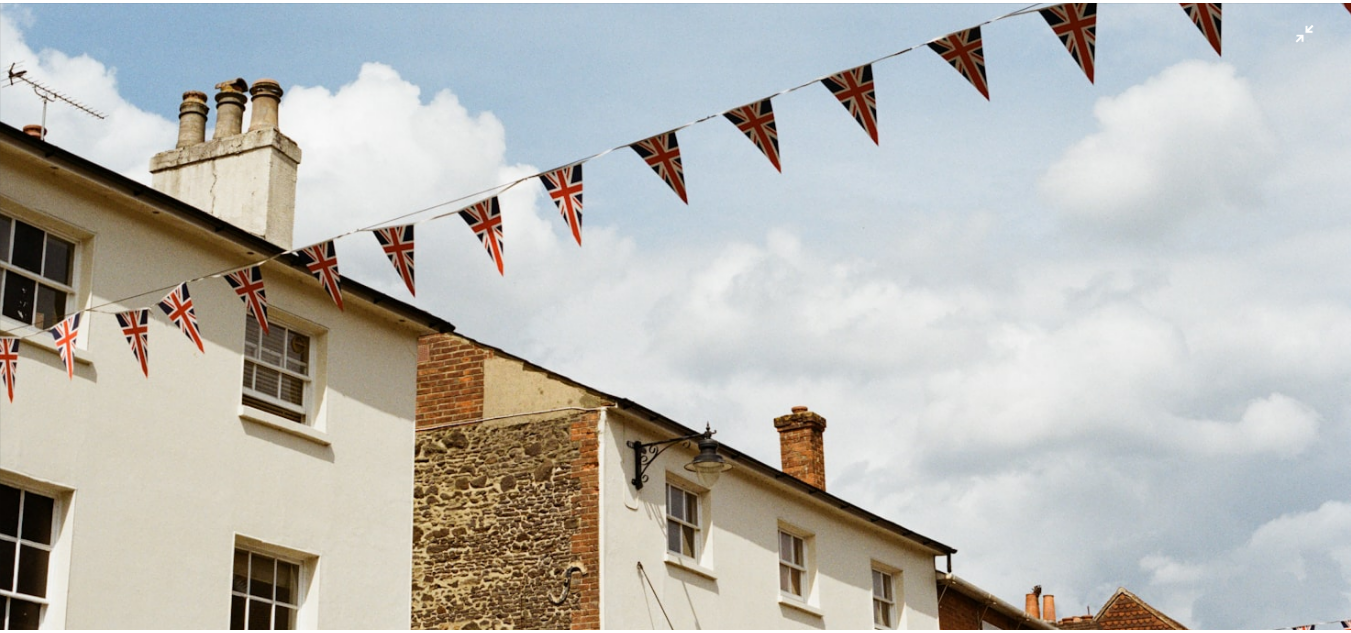 scroll, scrollTop: 36, scrollLeft: 0, axis: vertical 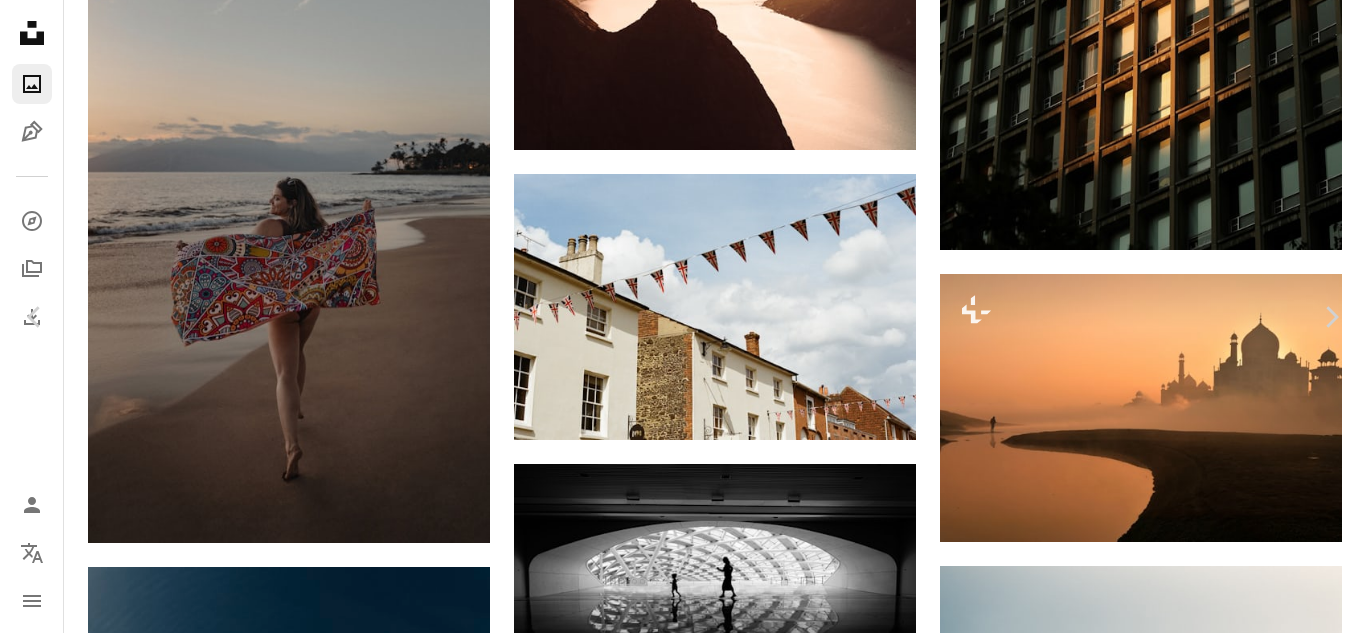 click on "Download free" at bounding box center [1167, 3492] 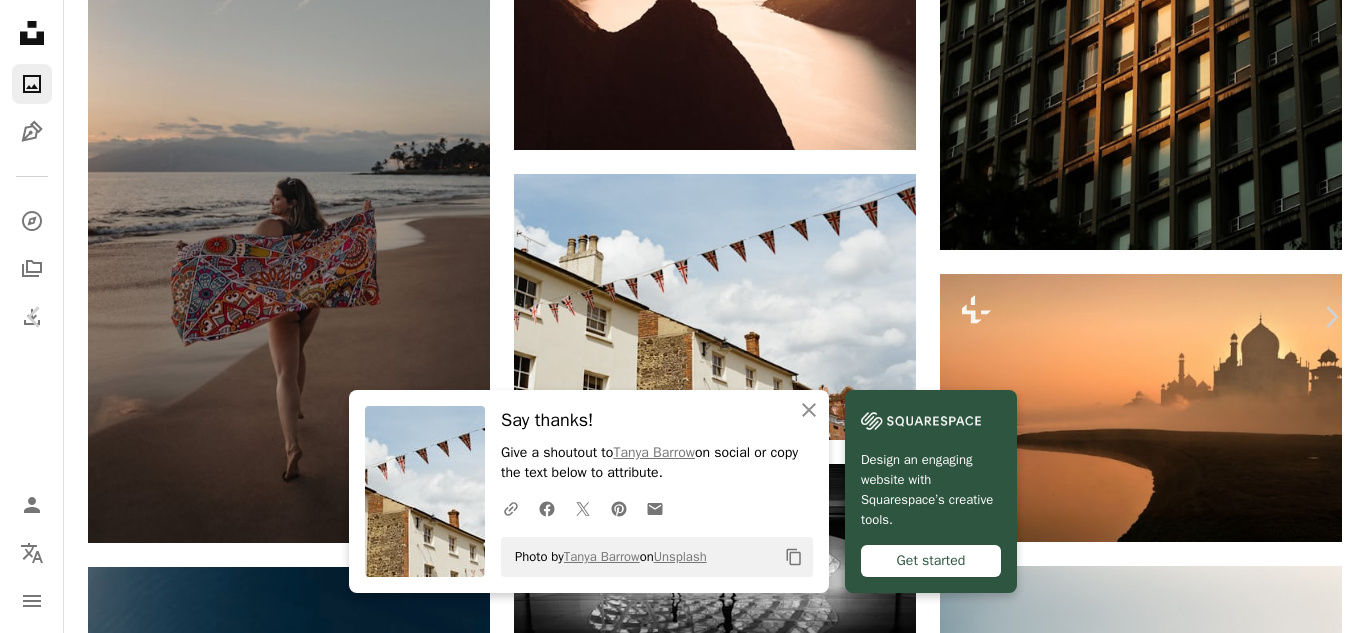click on "Zoom in" at bounding box center (675, 3803) 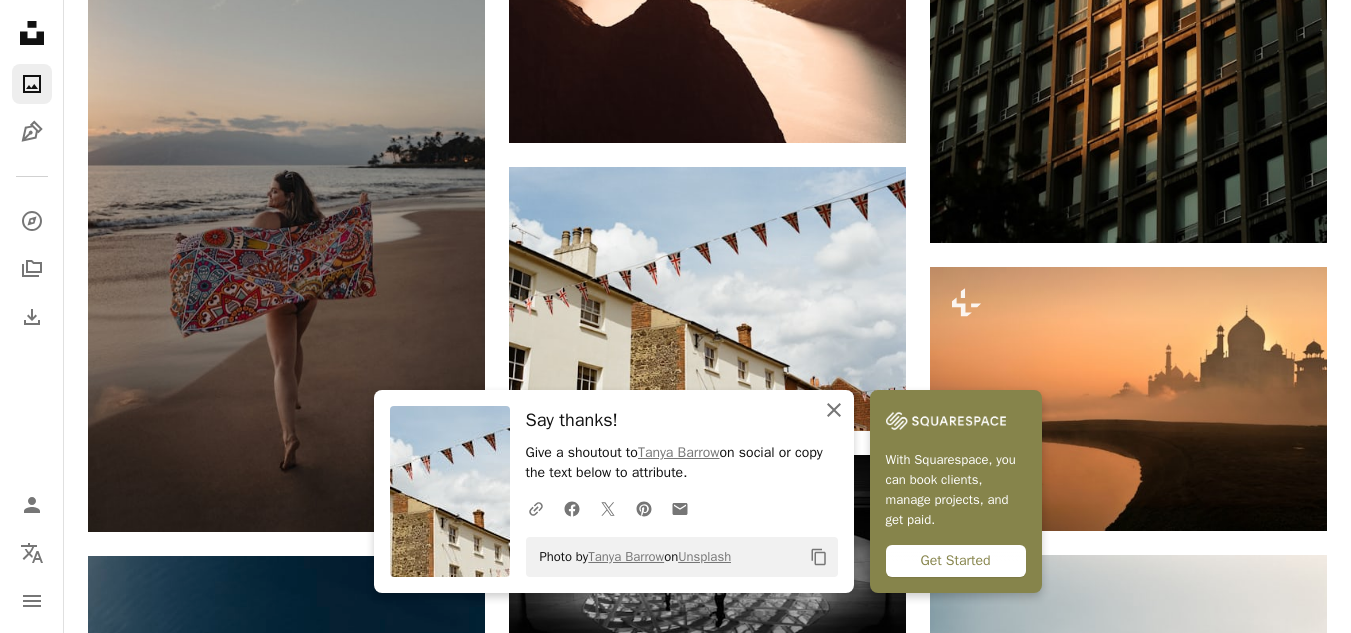 click on "An X shape" 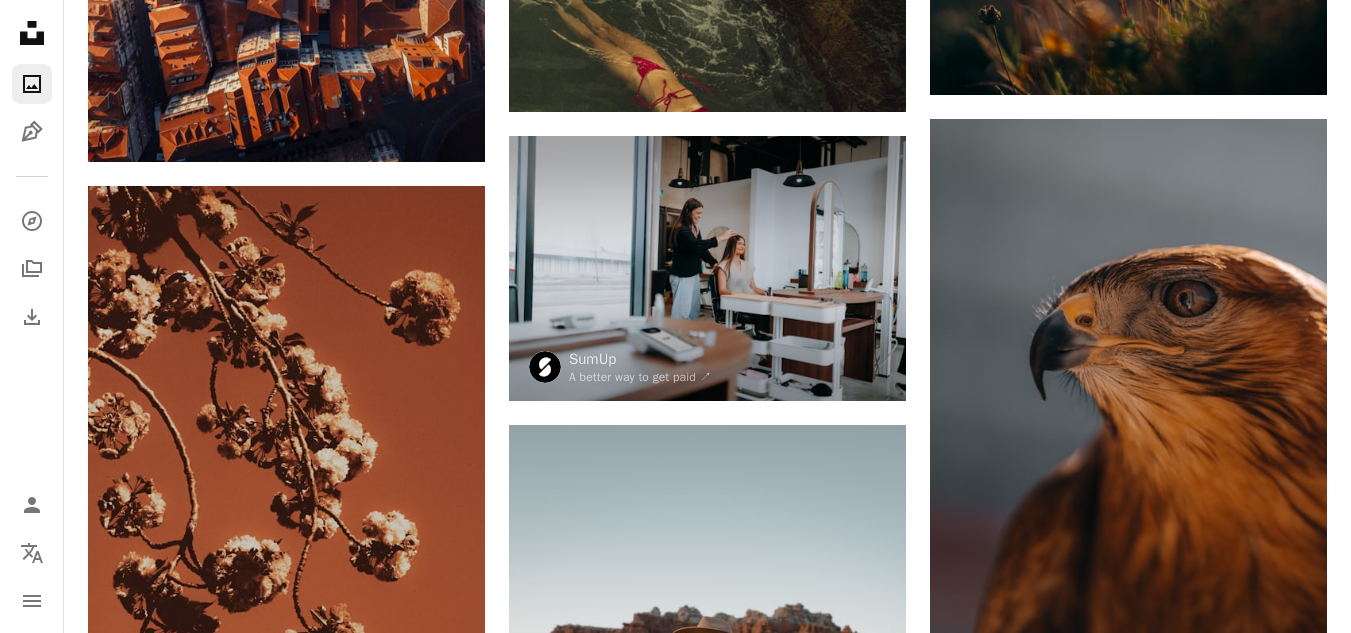 scroll, scrollTop: 1899, scrollLeft: 0, axis: vertical 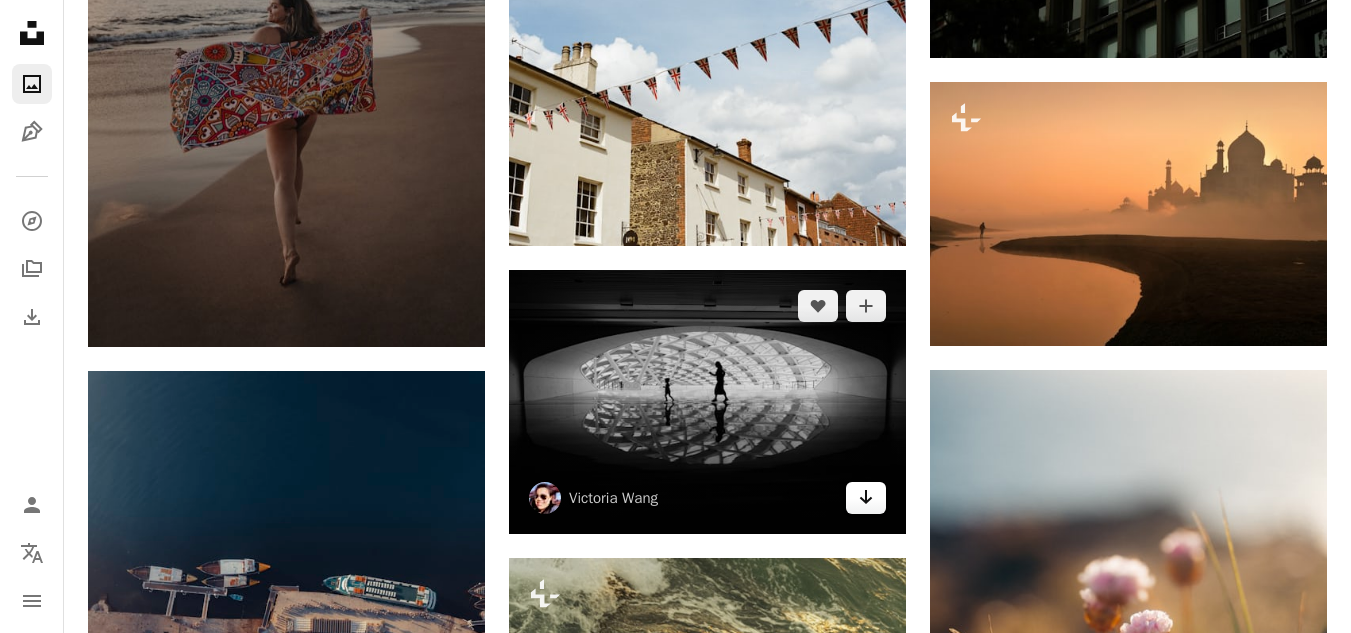 click on "Arrow pointing down" 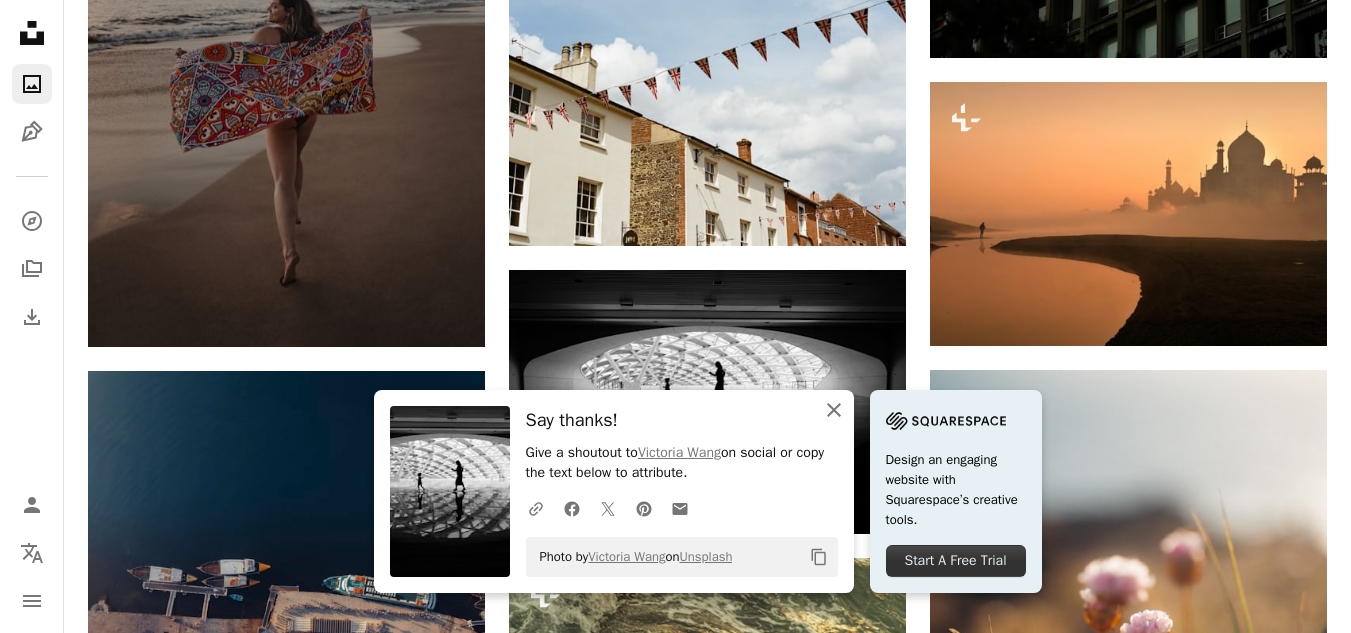 click on "An X shape" 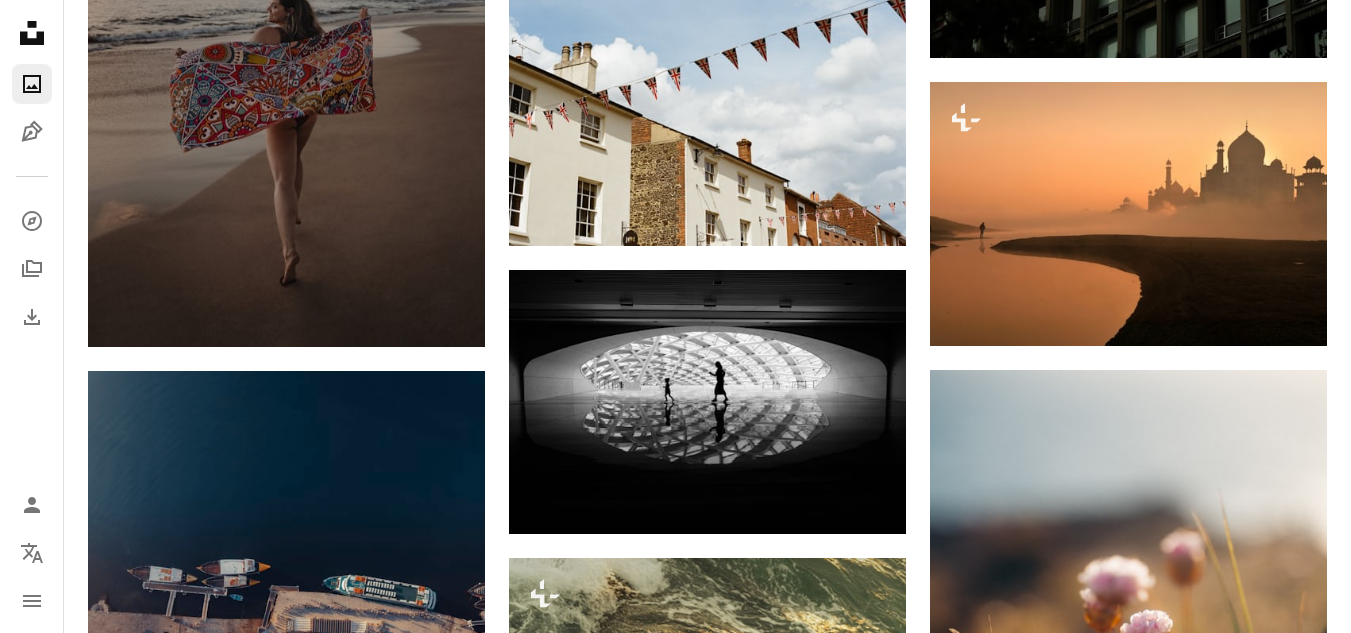 click on "Promoted A heart A plus sign SumUp A better way to get paid   ↗ Arrow pointing down A heart A plus sign [NAME] Available for hire A checkmark inside of a circle Arrow pointing down A heart A plus sign [NAME] Available for hire A checkmark inside of a circle Arrow pointing down A heart A plus sign [NAME] Arrow pointing down A heart A plus sign We Care Wild Available for hire A checkmark inside of a circle Arrow pointing down Plus sign for Unsplash+ A heart A plus sign For  Unsplash+ A lock   Purchase A heart A plus sign [NAME] Arrow pointing down A heart A plus sign [NAME] Arrow pointing down A heart A plus sign [NAME] Available for hire A checkmark inside of a circle Arrow pointing down A heart A plus sign [NAME] Arrow pointing down A heart A plus sign [NAME] Available for hire A checkmark inside of a circle Arrow pointing down A heart A plus sign [NAME] Arrow pointing down Plus sign for Unsplash+ A heart A plus sign For  A lock" at bounding box center (707, 19781) 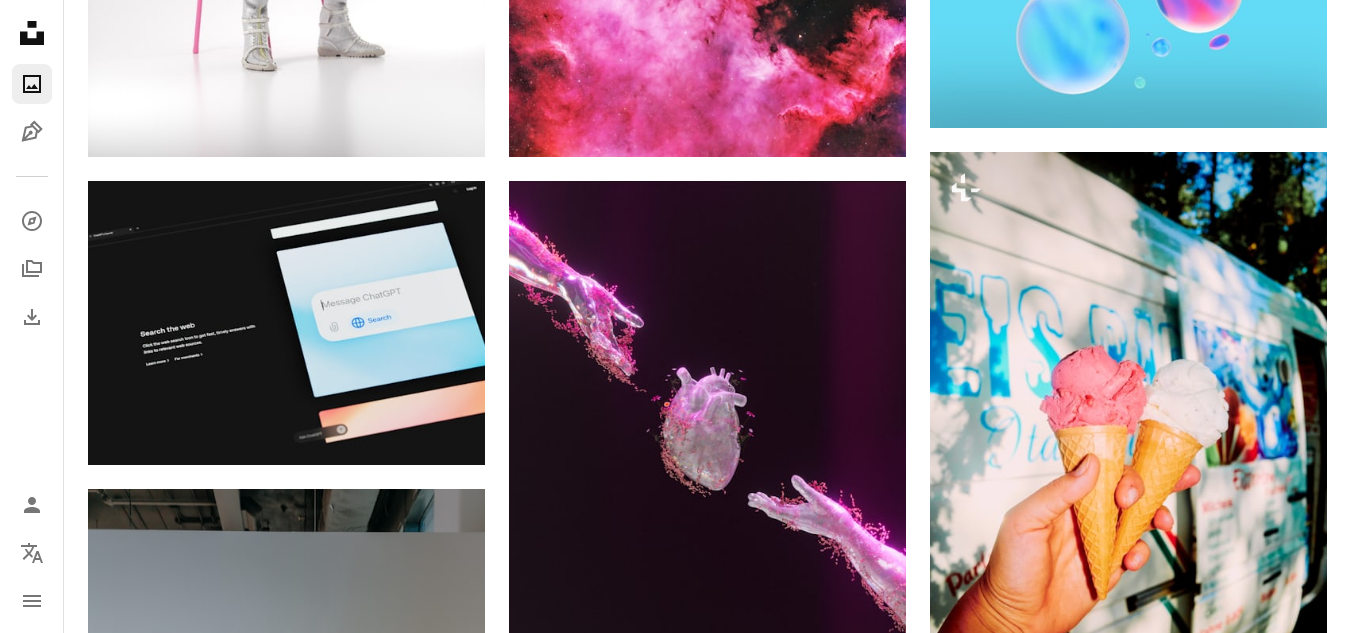 scroll, scrollTop: 16055, scrollLeft: 0, axis: vertical 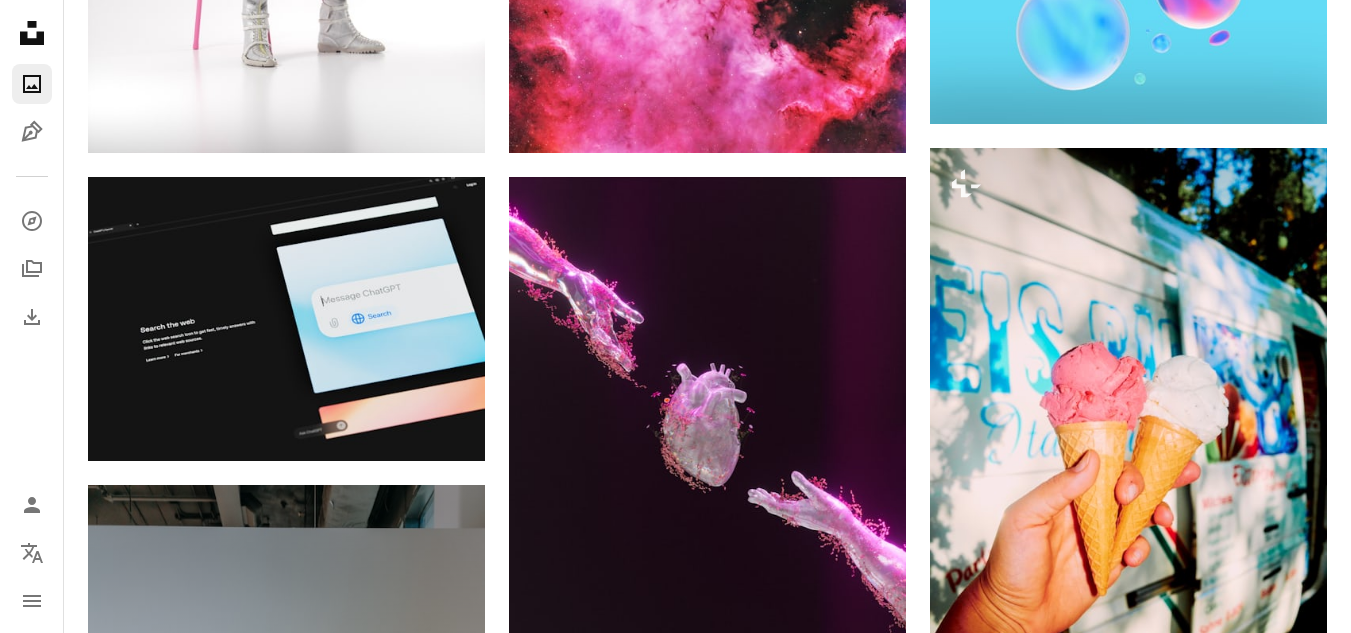 click on "Arrow pointing down" at bounding box center (866, 24461) 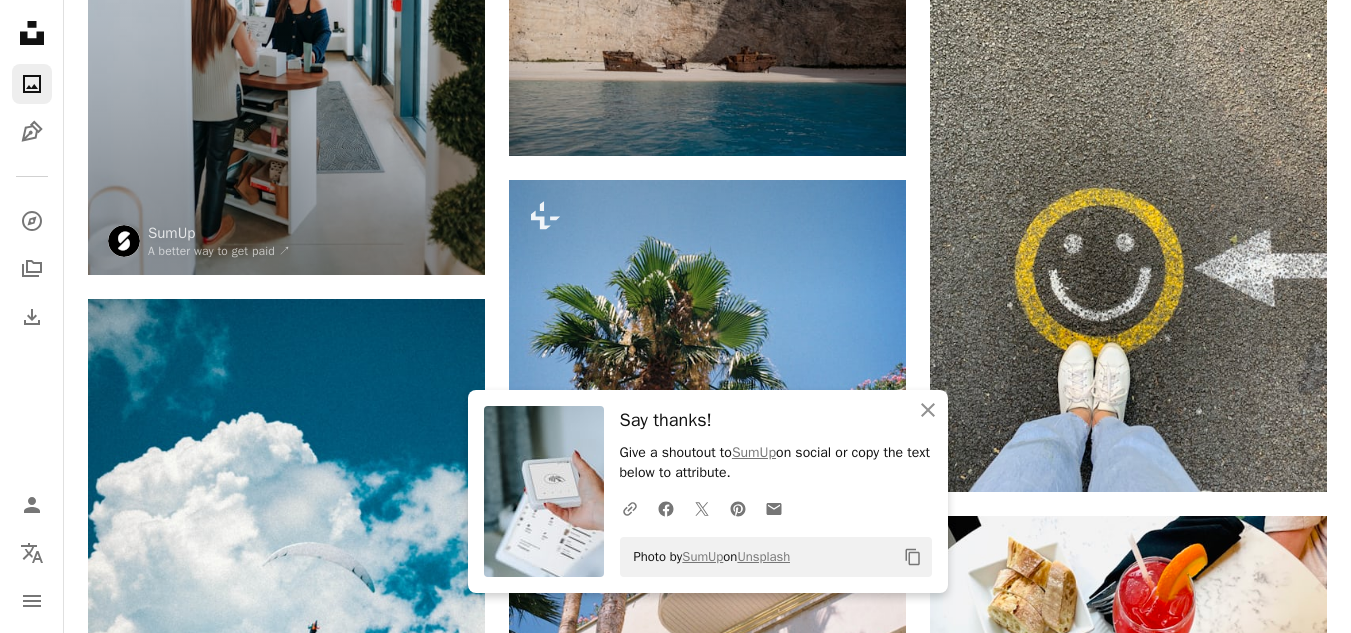 scroll, scrollTop: 16893, scrollLeft: 0, axis: vertical 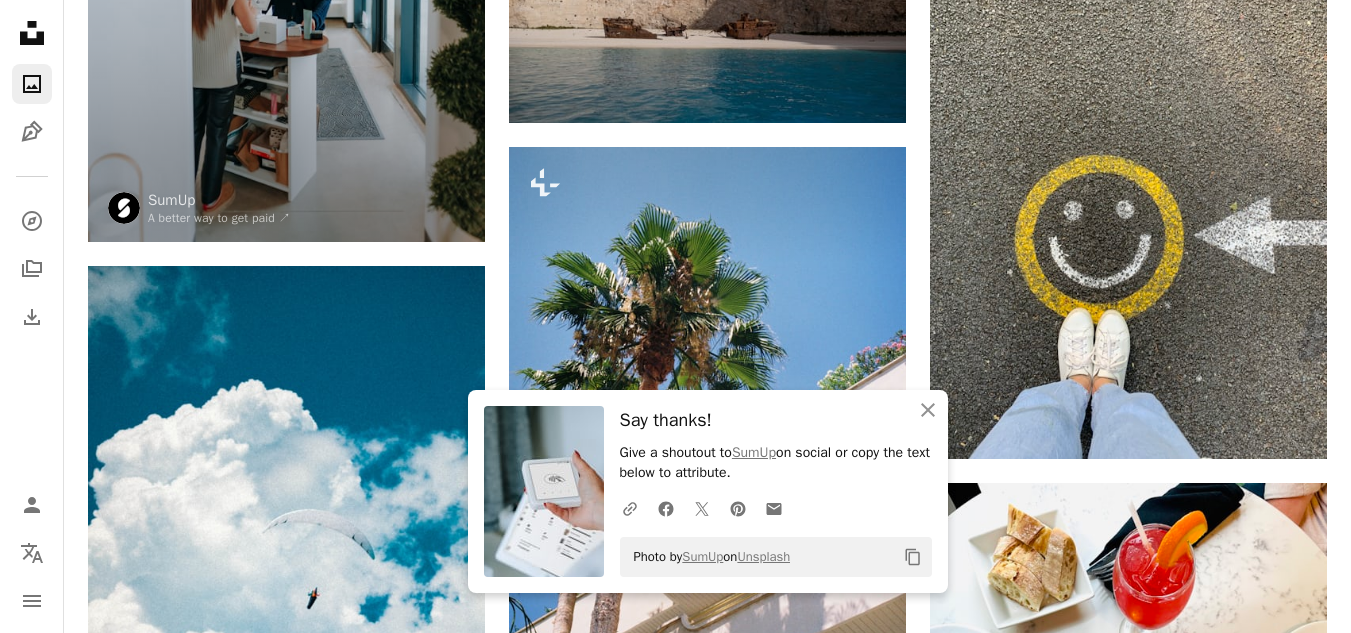 drag, startPoint x: 1124, startPoint y: 169, endPoint x: 1282, endPoint y: 225, distance: 167.63054 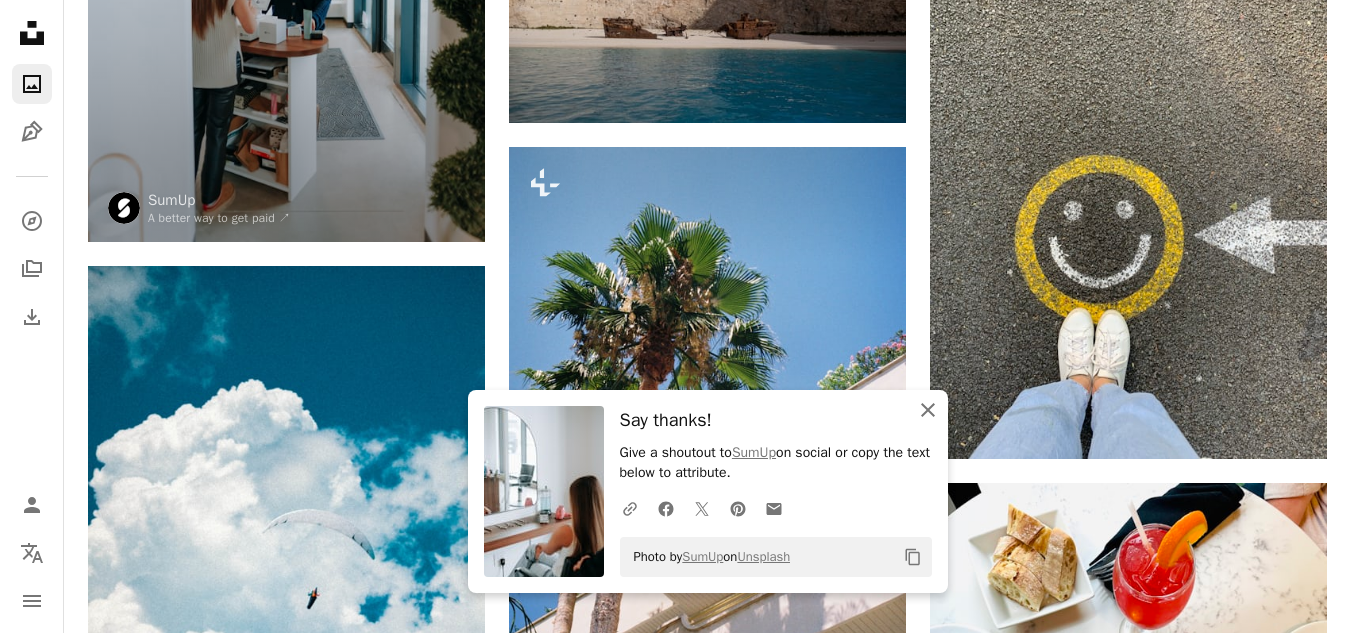 click 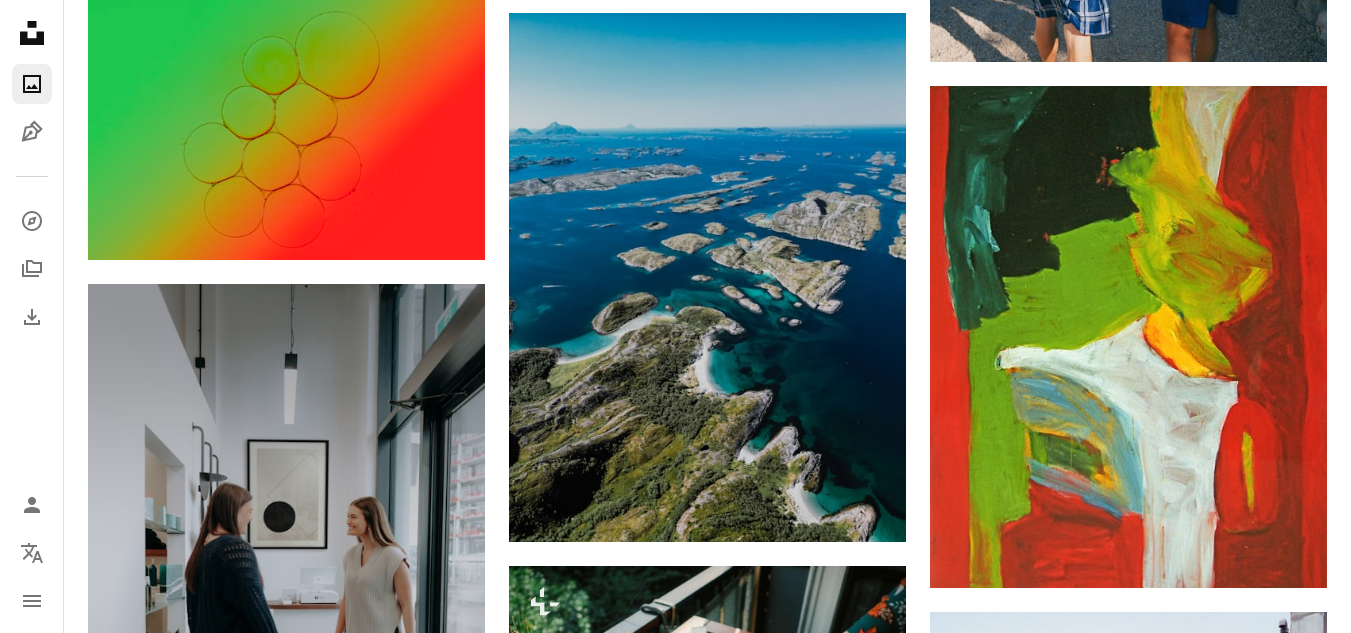 scroll, scrollTop: 19354, scrollLeft: 0, axis: vertical 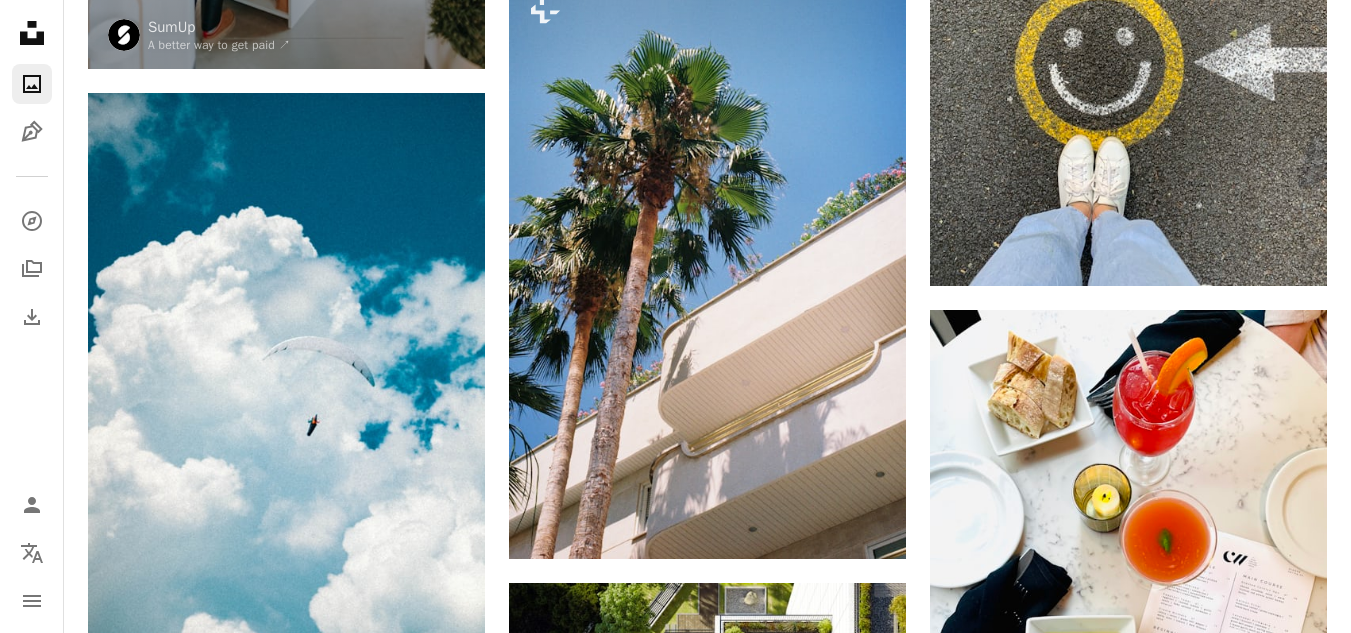 click on "Arrow pointing down" 